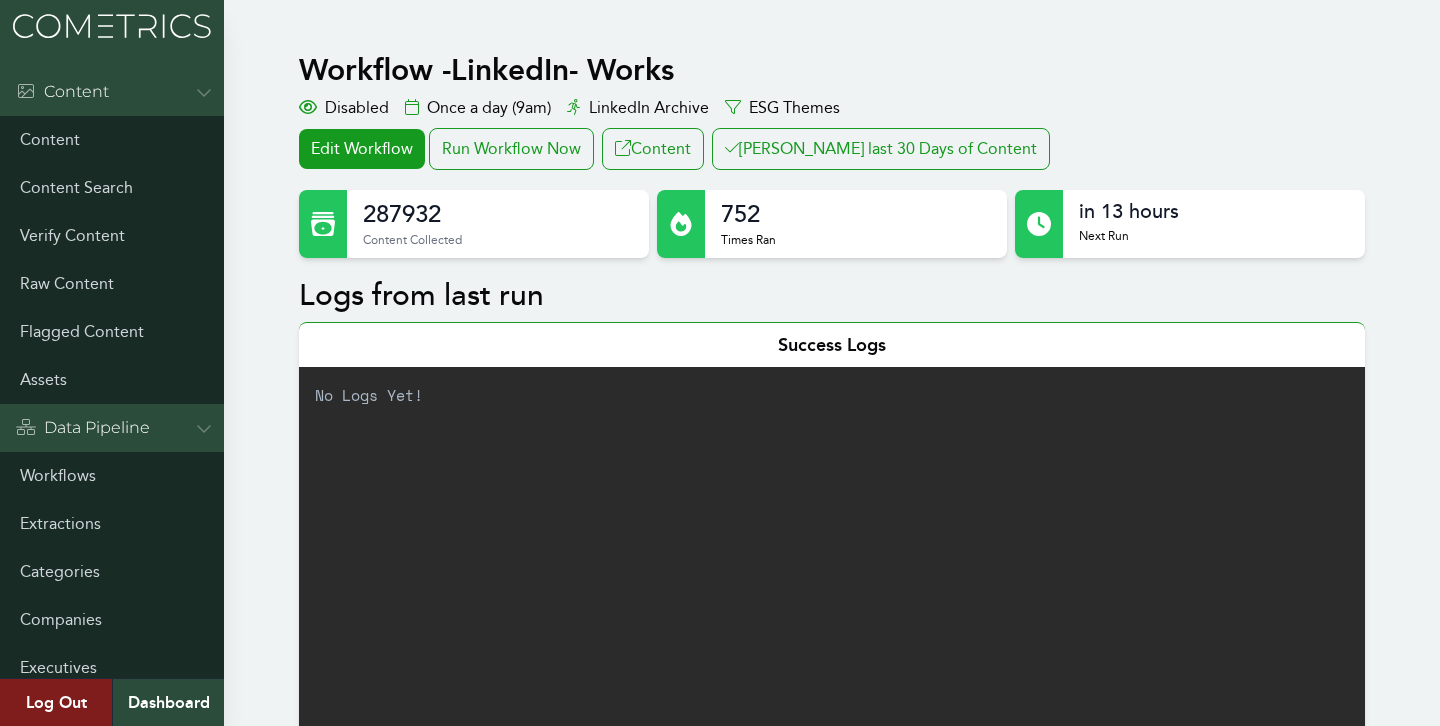 scroll, scrollTop: 0, scrollLeft: 0, axis: both 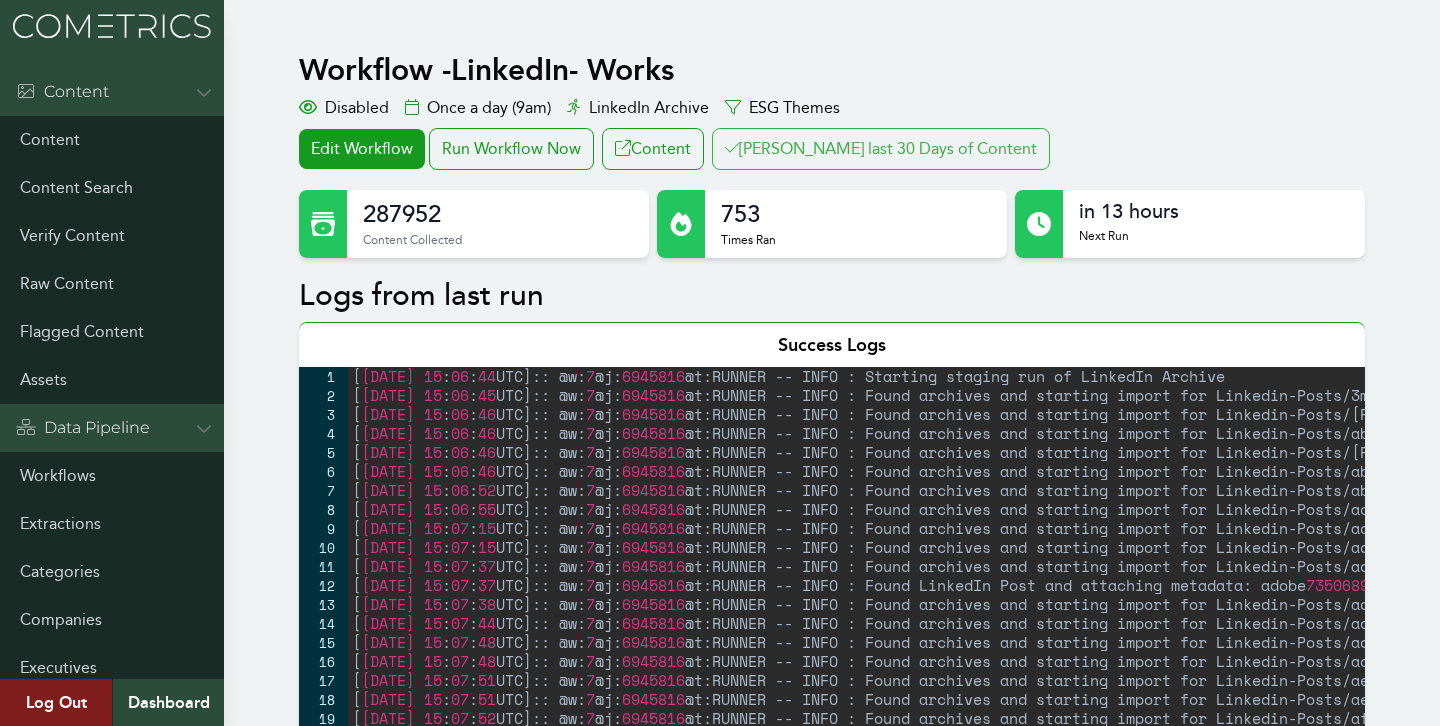 click on "[PERSON_NAME] last 30 Days of Content" at bounding box center (881, 149) 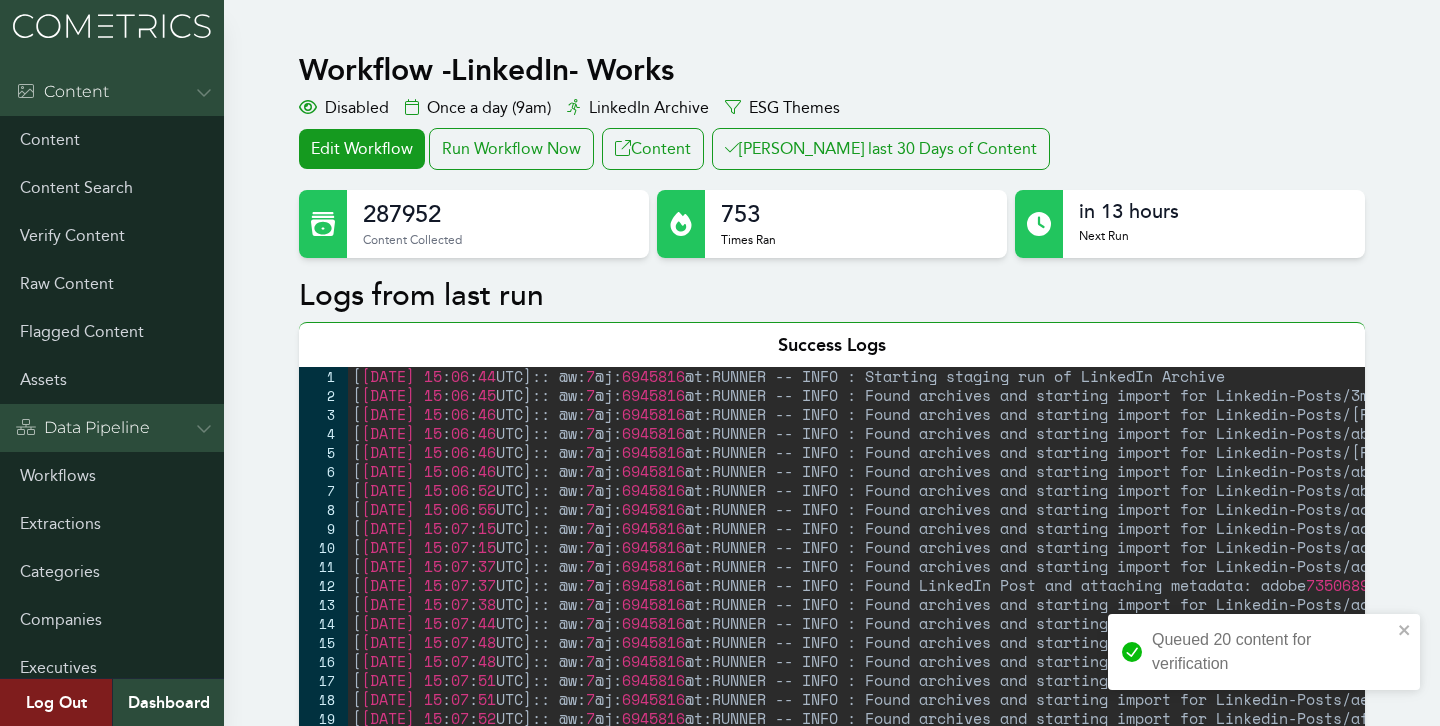 click on "Workflow -  LinkedIn- Works Disabled Once a day (9am) LinkedIn Archive ESG Themes Edit Workflow Run Workflow Now  Content  Clair last 30 Days of Content 287952 Content Collected 753 Times Ran in 13 hours Next Run Logs from last run Success Logs 1 2 3 4 5 6 7 8 9 10 11 12 13 14 15 16 17 18 19 20 21 22 23 24 25 26 27 28 [ 2025-07-16   15 : 06 : 44  UTC ] :: @w: 7  @j: 6945816  @t:RUNNER -- INFO : Starting staging run of LinkedIn Archive [ 2025-07-16   15 : 06 : 45  UTC ] :: @w: 7  @j: 6945816  @t:RUNNER -- INFO : Found archives and starting import for Linkedin-Posts/3m/ [ 2025-07-16   15 : 06 : 46  UTC ] :: @w: 7  @j: 6945816  @t:RUNNER -- INFO : Found archives and starting import for Linkedin-Posts/aaron-kwittken-inc/ [ 2025-07-16   15 : 06 : 46  UTC ] :: @w: 7  @j: 6945816  @t:RUNNER -- INFO : Found archives and starting import for Linkedin-Posts/ab-inbev/ [ 2025-07-16   15 : 06 : 46  UTC ] :: @w: 7  @j: 6945816 [ 2025-07-16   15 : 06 : 46  UTC ] :: @w:" at bounding box center [720, 1410] 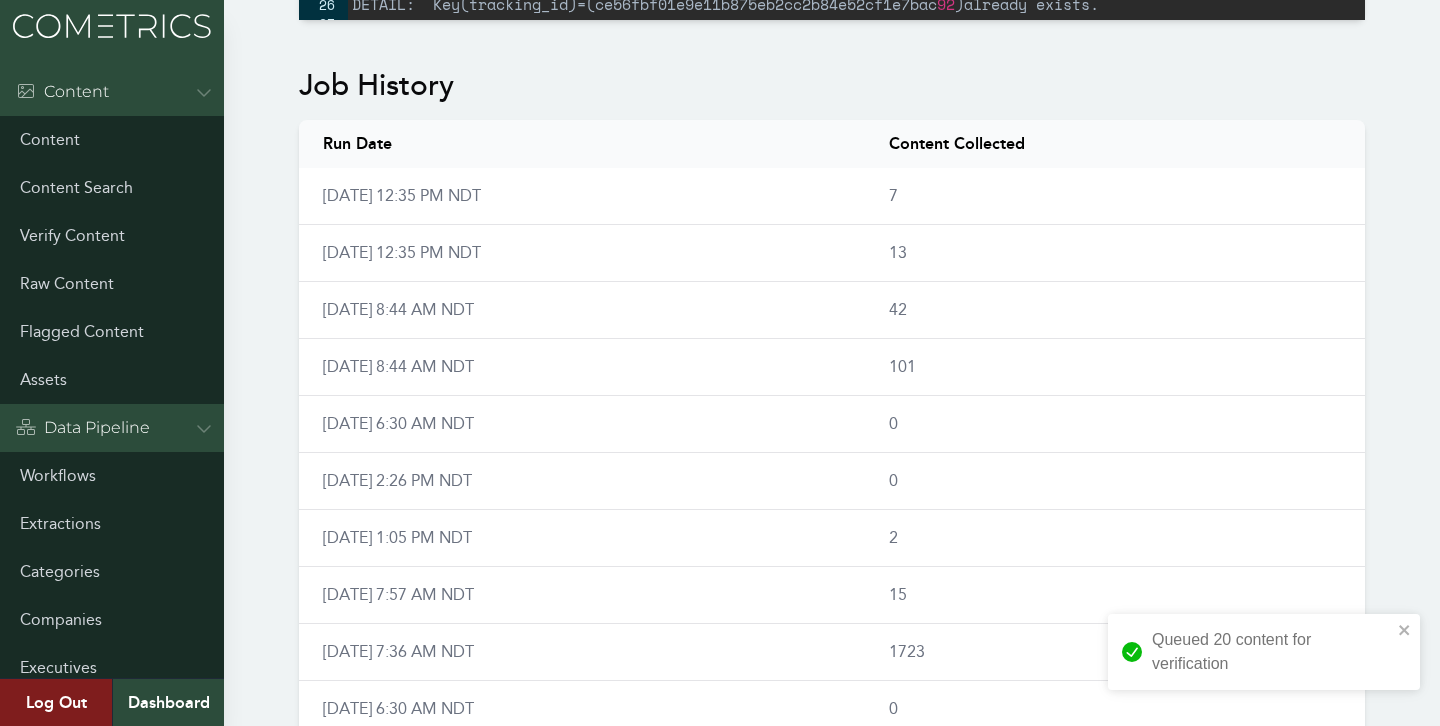 scroll, scrollTop: 1514, scrollLeft: 0, axis: vertical 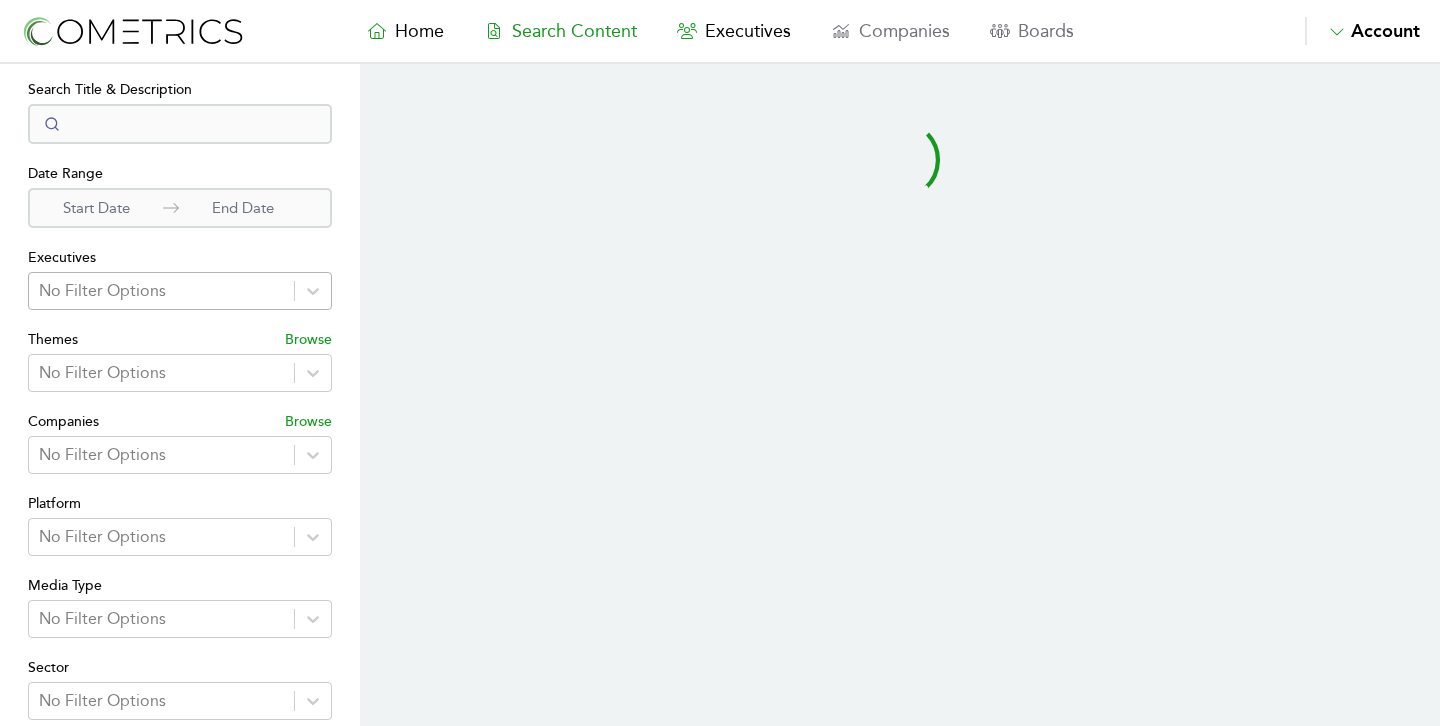 select on "50" 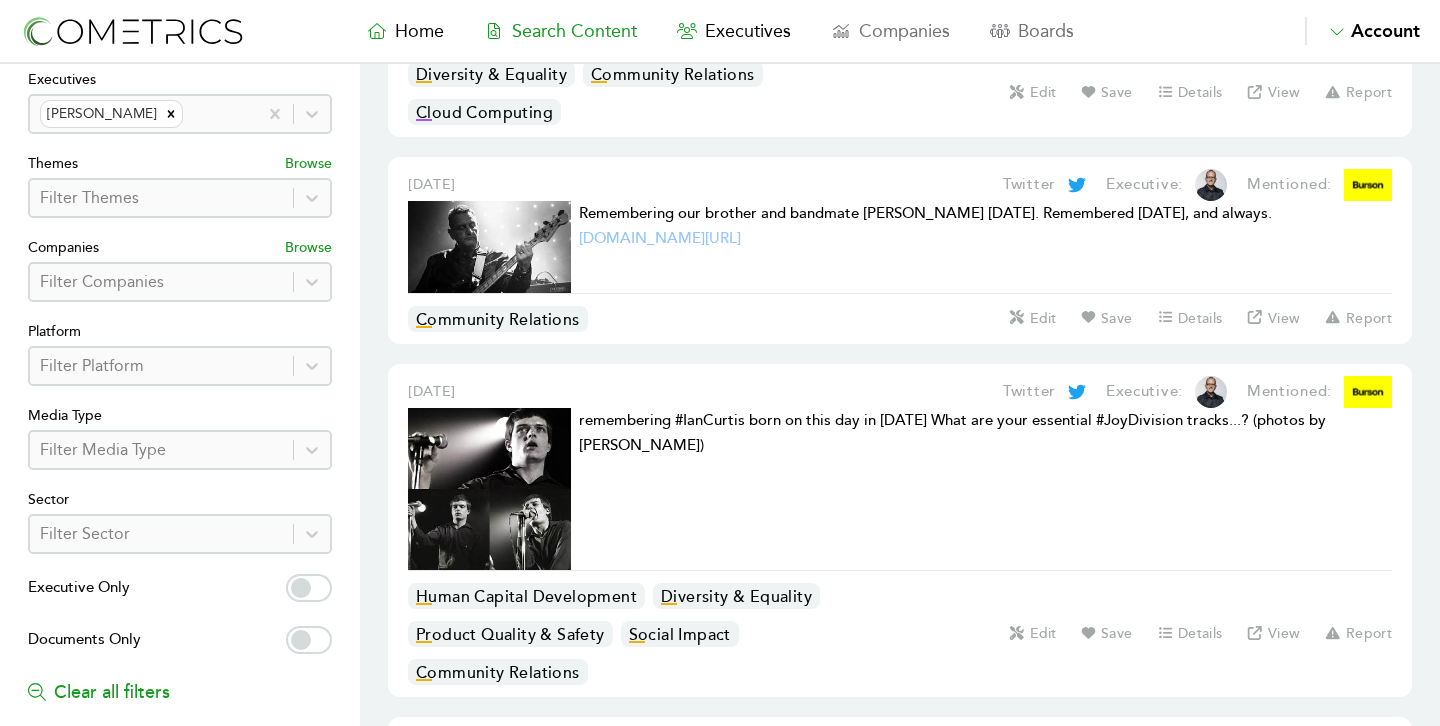 scroll, scrollTop: 93, scrollLeft: 0, axis: vertical 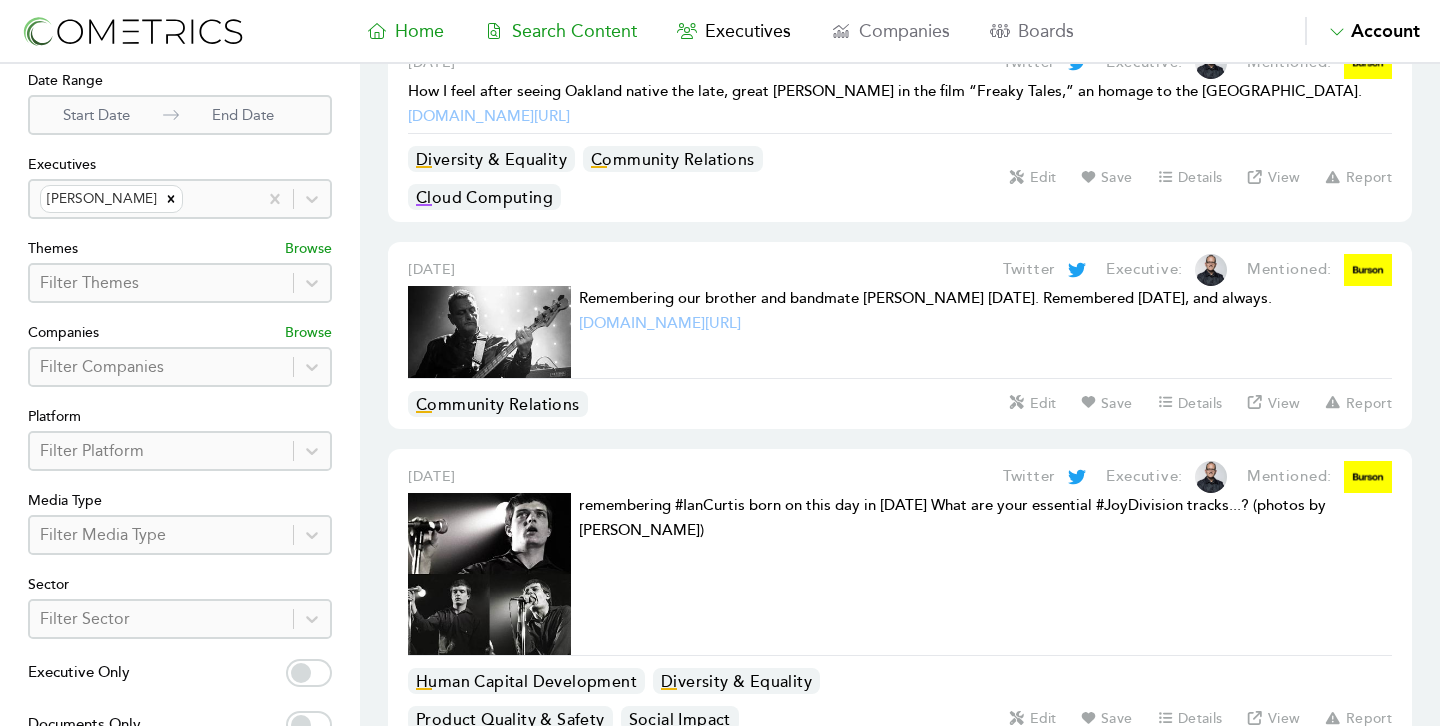 click on "Home" at bounding box center (419, 31) 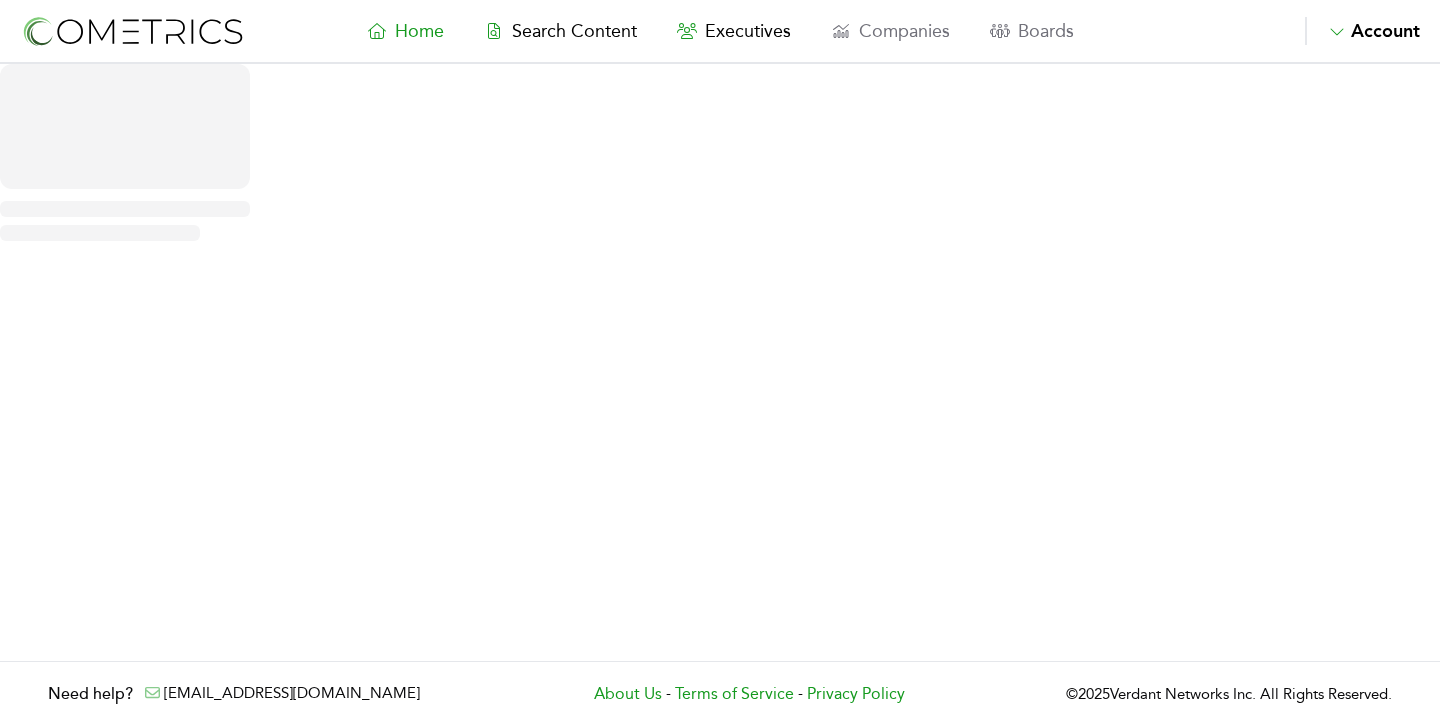 scroll, scrollTop: 0, scrollLeft: 0, axis: both 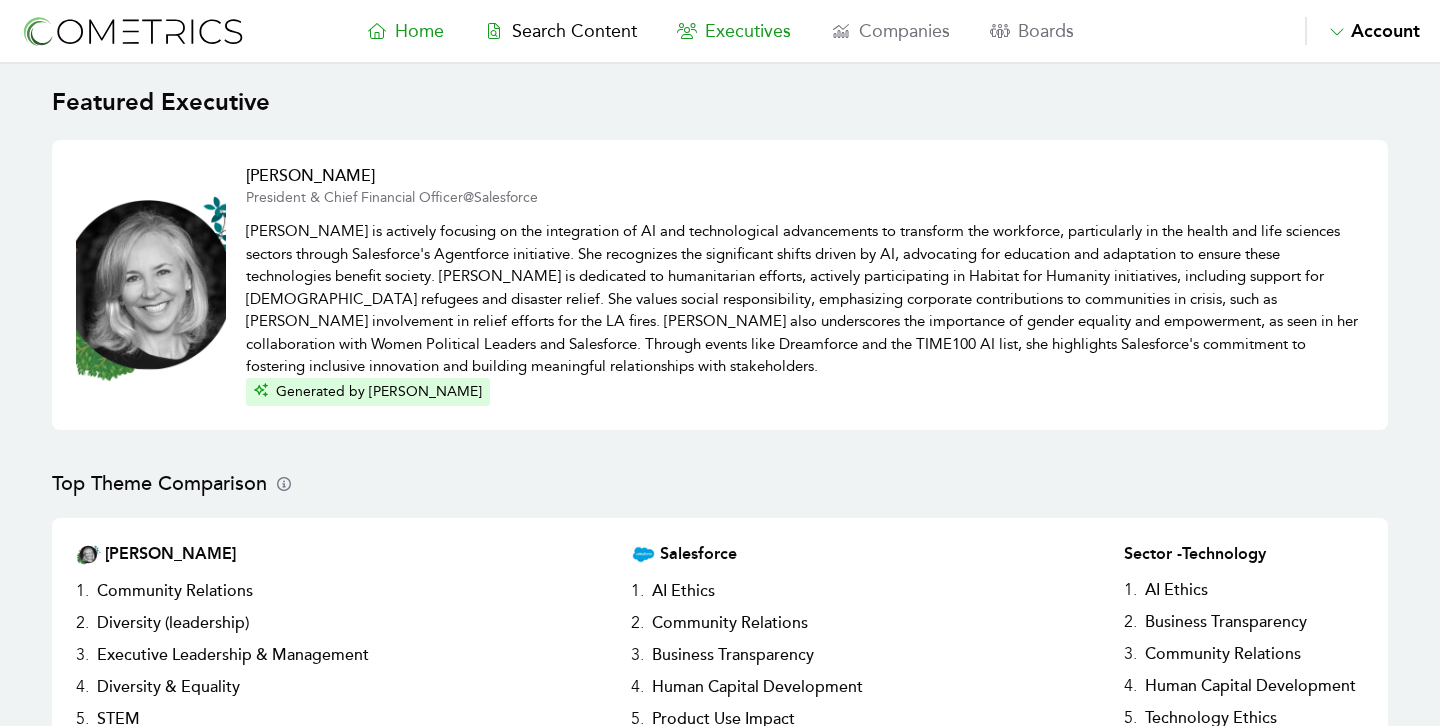 click on "Executives" at bounding box center (748, 31) 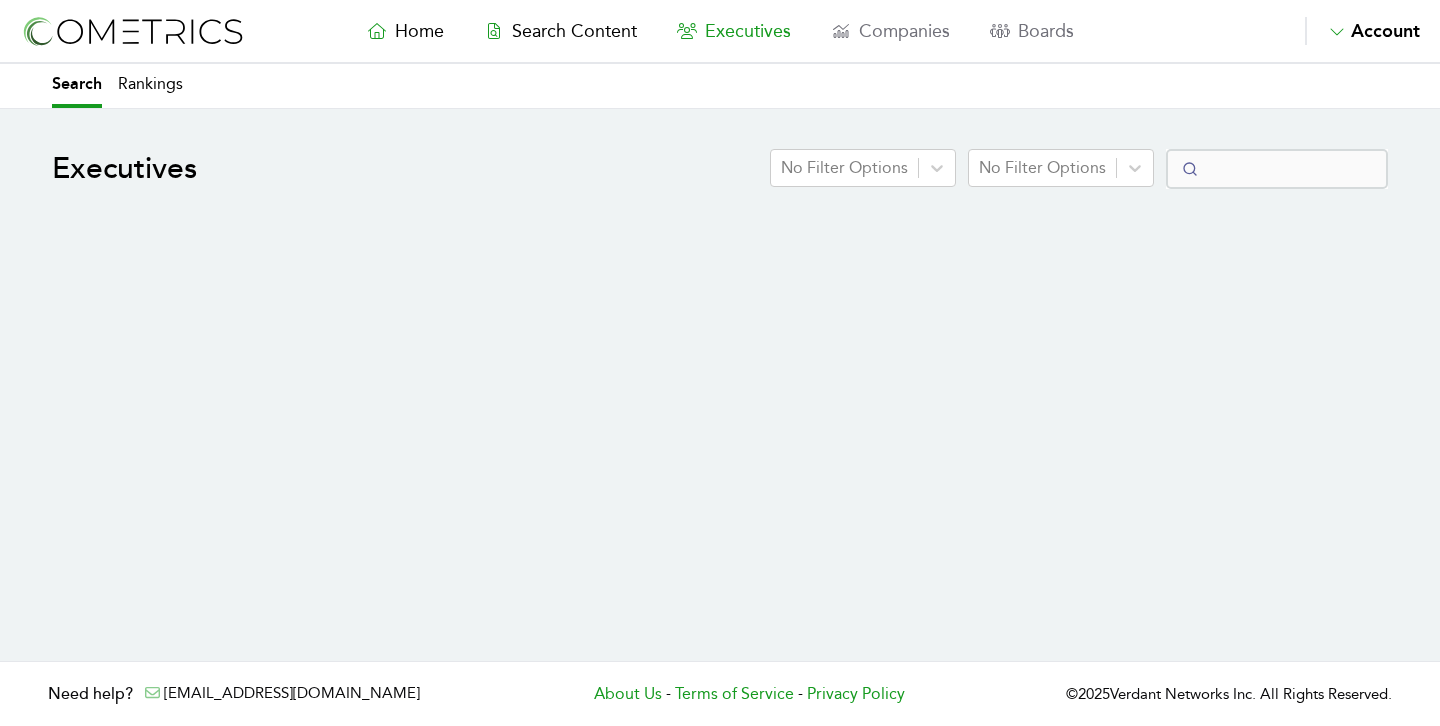 select on "50" 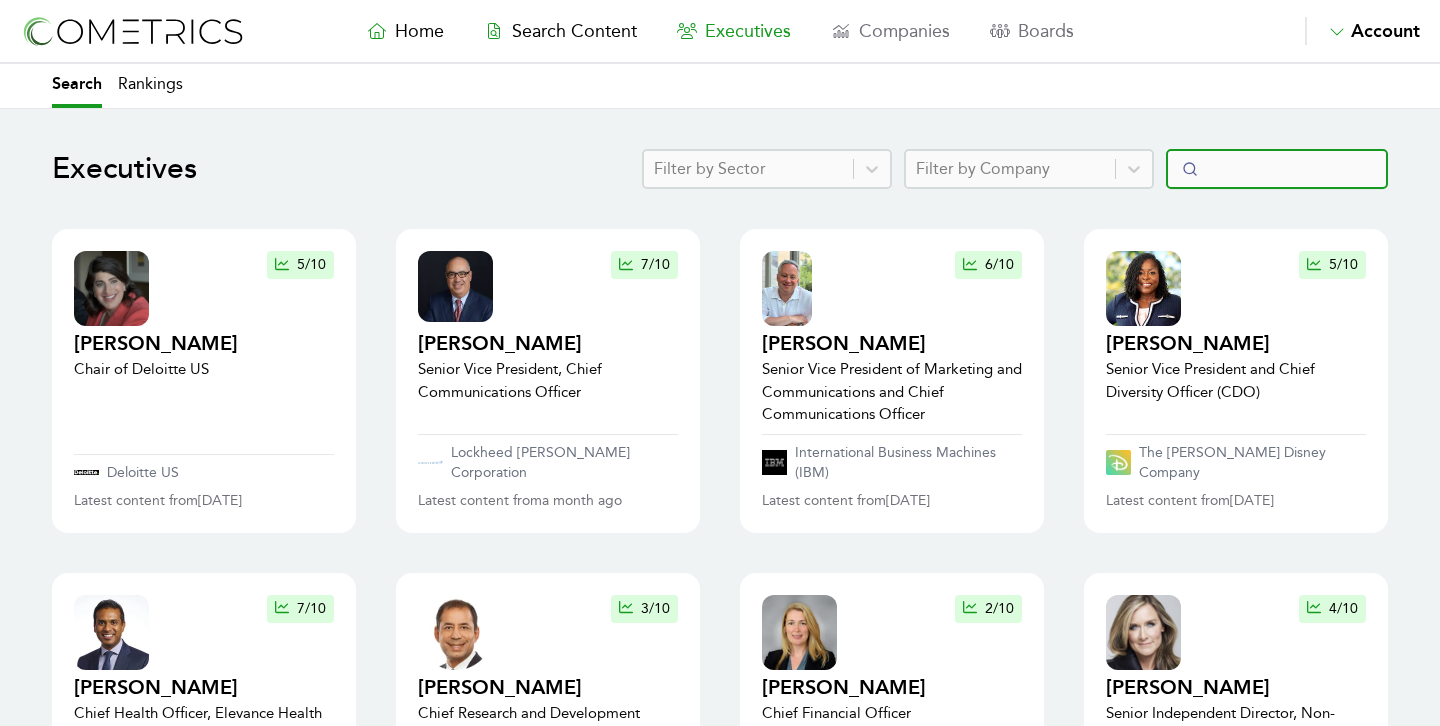 click at bounding box center [1277, 169] 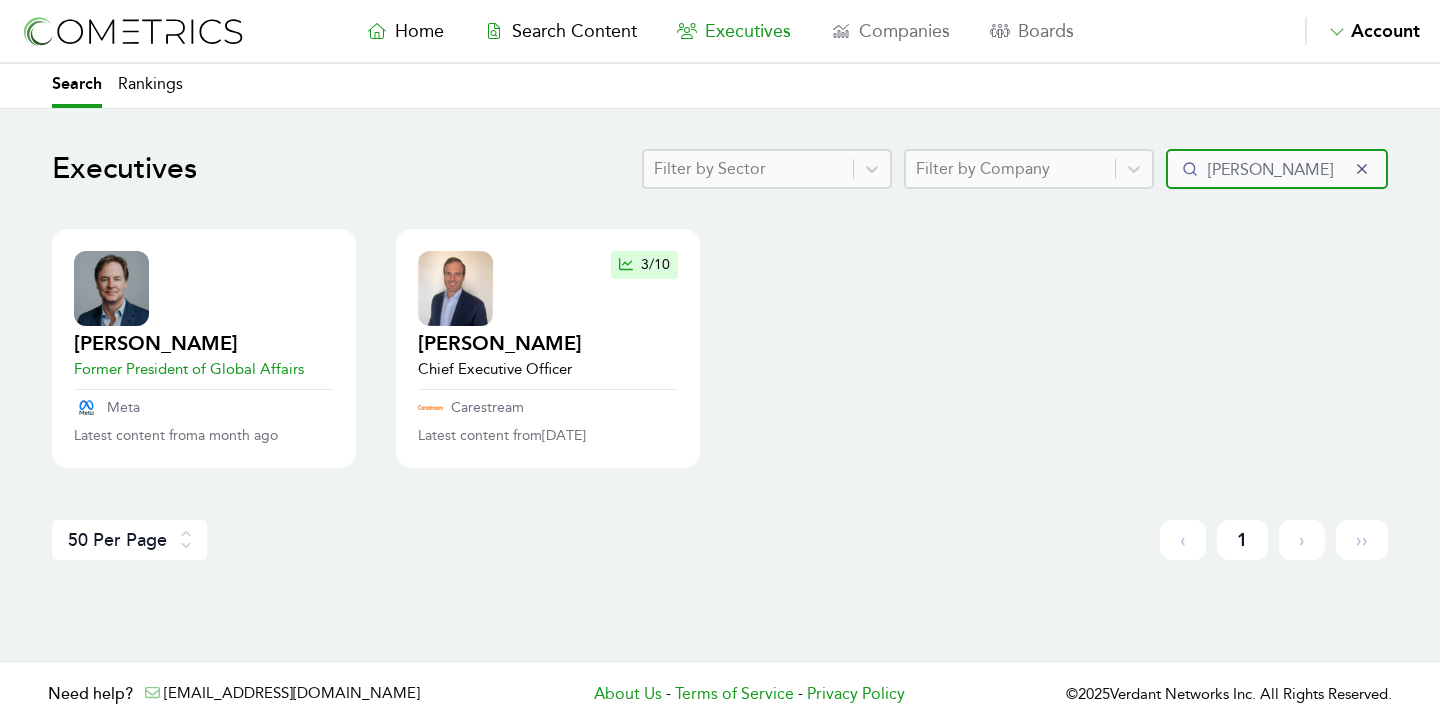 type on "clegg" 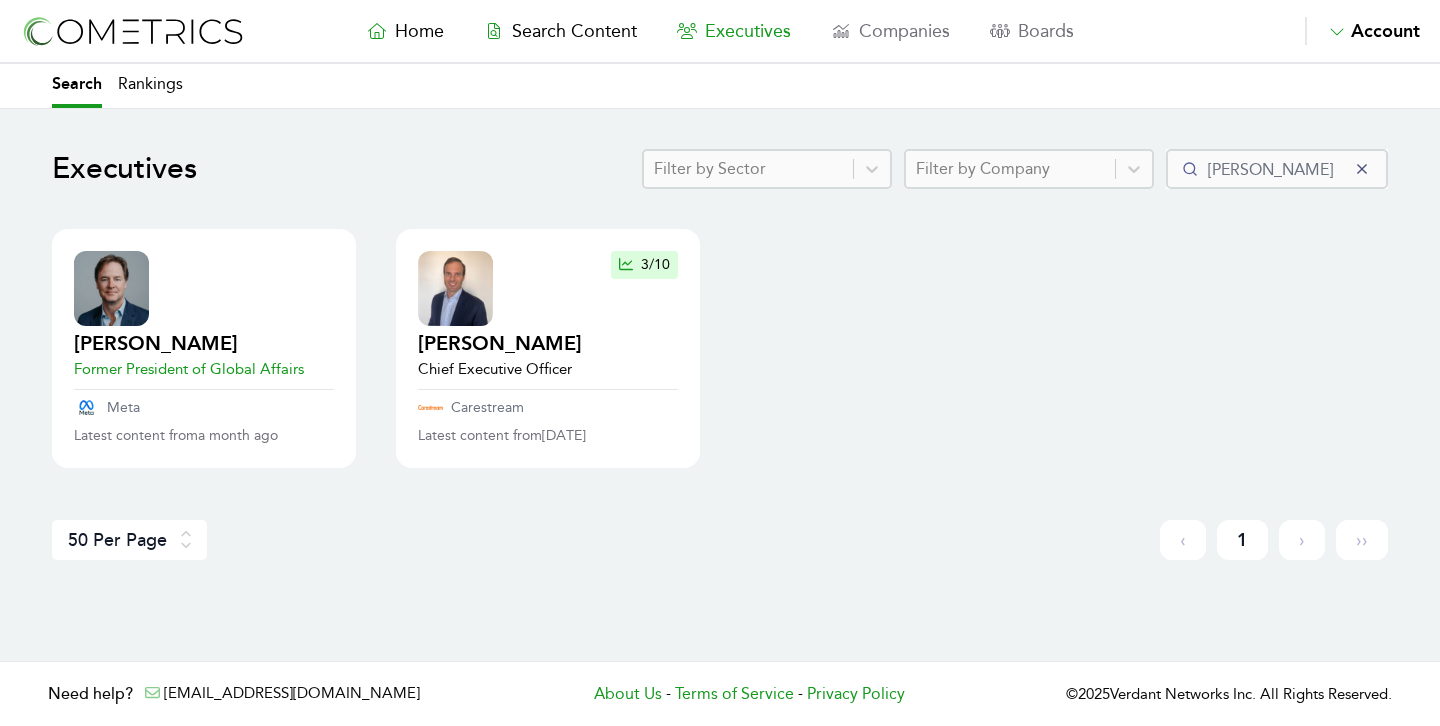 click on "Nick Clegg" at bounding box center (189, 344) 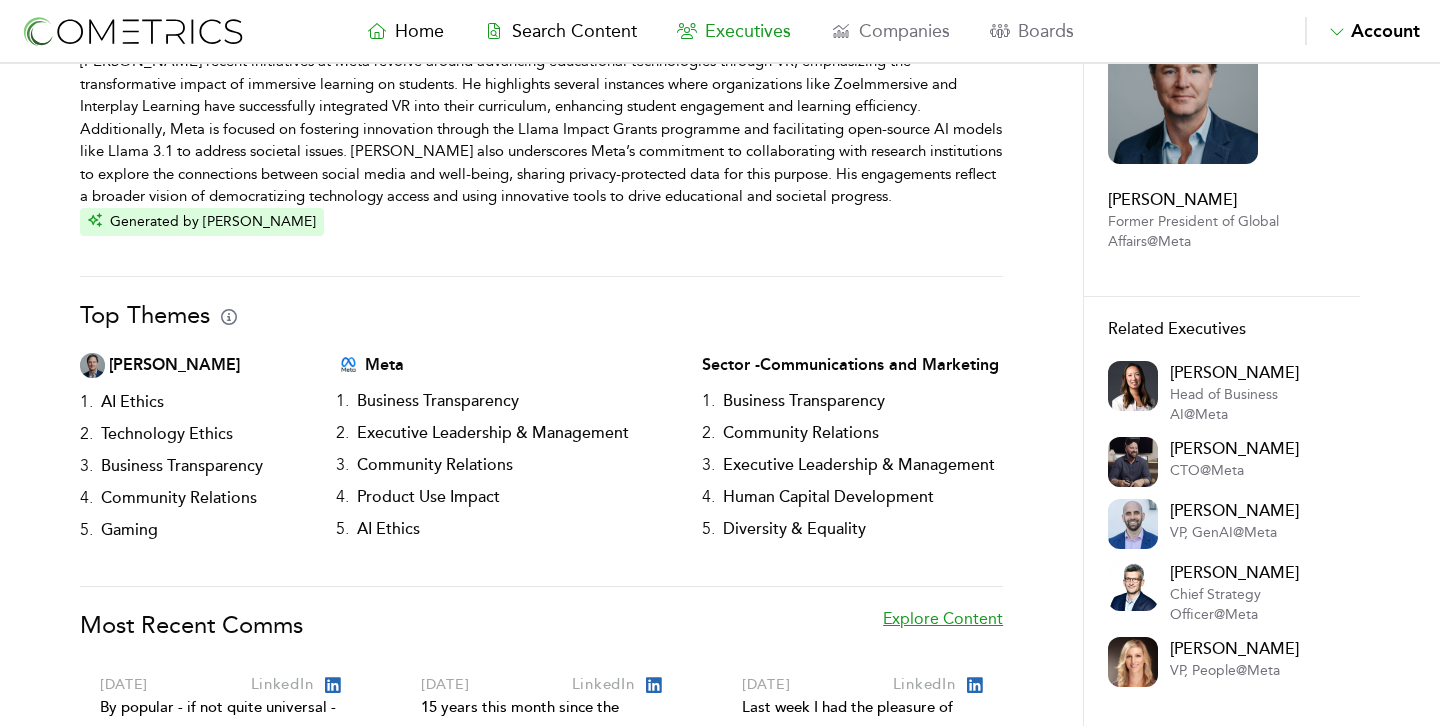 scroll, scrollTop: 3, scrollLeft: 0, axis: vertical 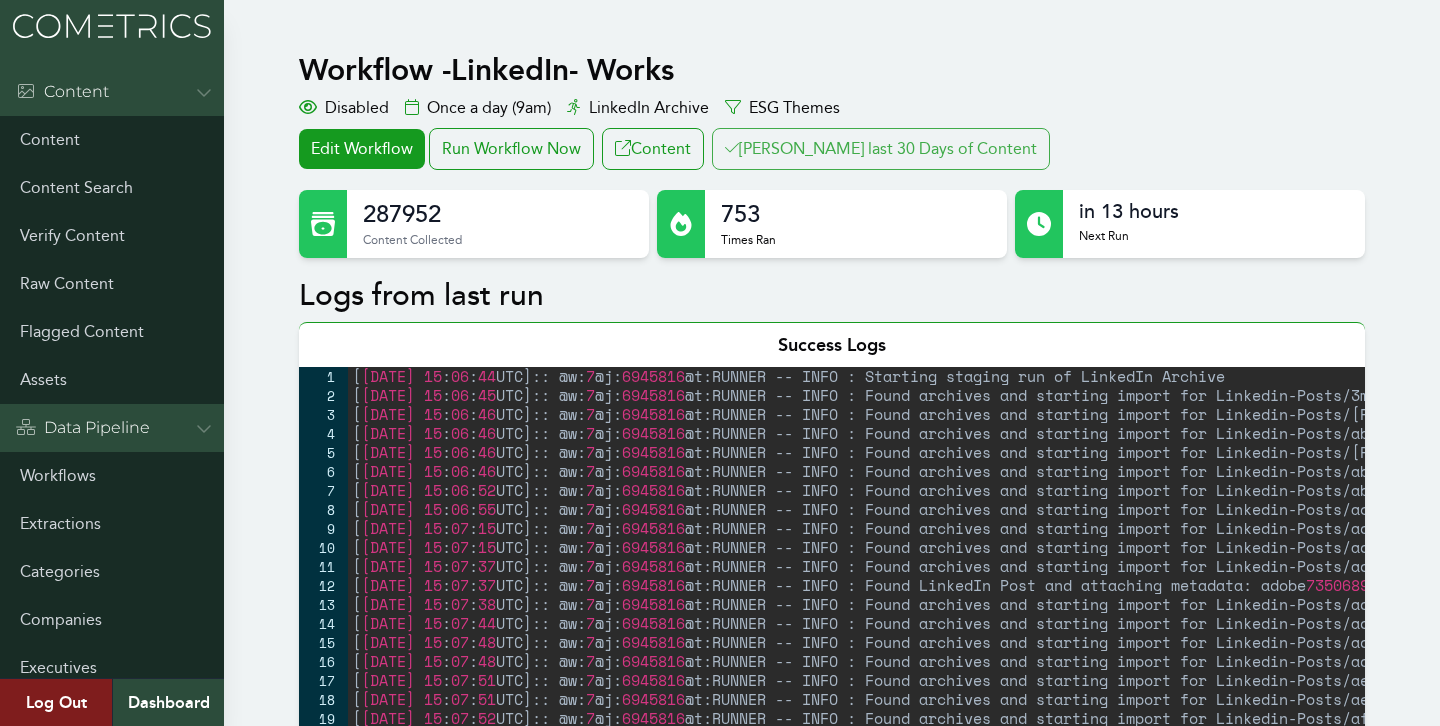 click on "Clair last 30 Days of Content" at bounding box center (881, 149) 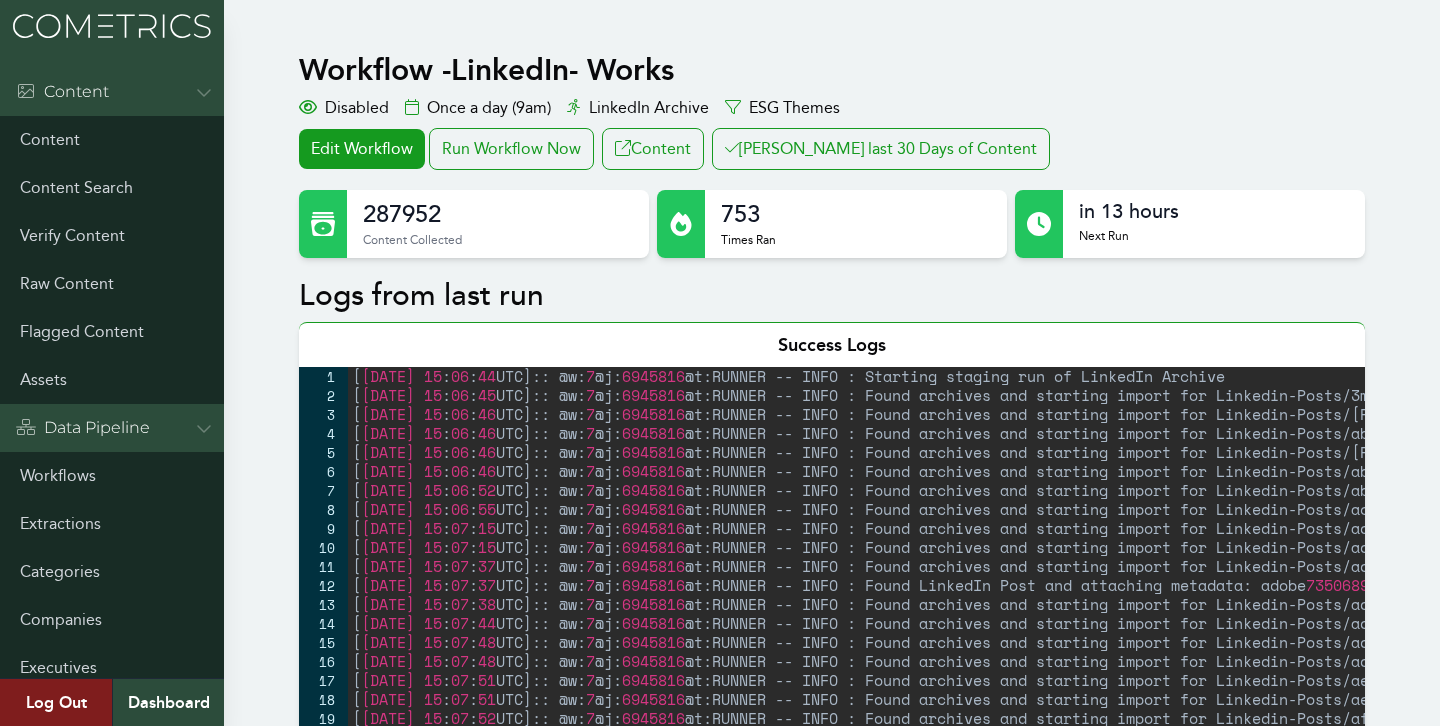 click on "Workflow -  LinkedIn- Works Disabled Once a day (9am) LinkedIn Archive ESG Themes Edit Workflow Run Workflow Now  Content  Clair last 30 Days of Content 287952 Content Collected 753 Times Ran in 13 hours Next Run Logs from last run Success Logs 1 2 3 4 5 6 7 8 9 10 11 12 13 14 15 16 17 18 19 20 21 22 23 24 25 26 27 28 [ 2025-07-16   15 : 06 : 44  UTC ] :: @w: 7  @j: 6945816  @t:RUNNER -- INFO : Starting staging run of LinkedIn Archive [ 2025-07-16   15 : 06 : 45  UTC ] :: @w: 7  @j: 6945816  @t:RUNNER -- INFO : Found archives and starting import for Linkedin-Posts/3m/ [ 2025-07-16   15 : 06 : 46  UTC ] :: @w: 7  @j: 6945816  @t:RUNNER -- INFO : Found archives and starting import for Linkedin-Posts/aaron-kwittken-inc/ [ 2025-07-16   15 : 06 : 46  UTC ] :: @w: 7  @j: 6945816  @t:RUNNER -- INFO : Found archives and starting import for Linkedin-Posts/ab-inbev/ [ 2025-07-16   15 : 06 : 46  UTC ] :: @w: 7  @j: 6945816 [ 2025-07-16   15 : 06 : 46  UTC ] :: @w:" at bounding box center (720, 1410) 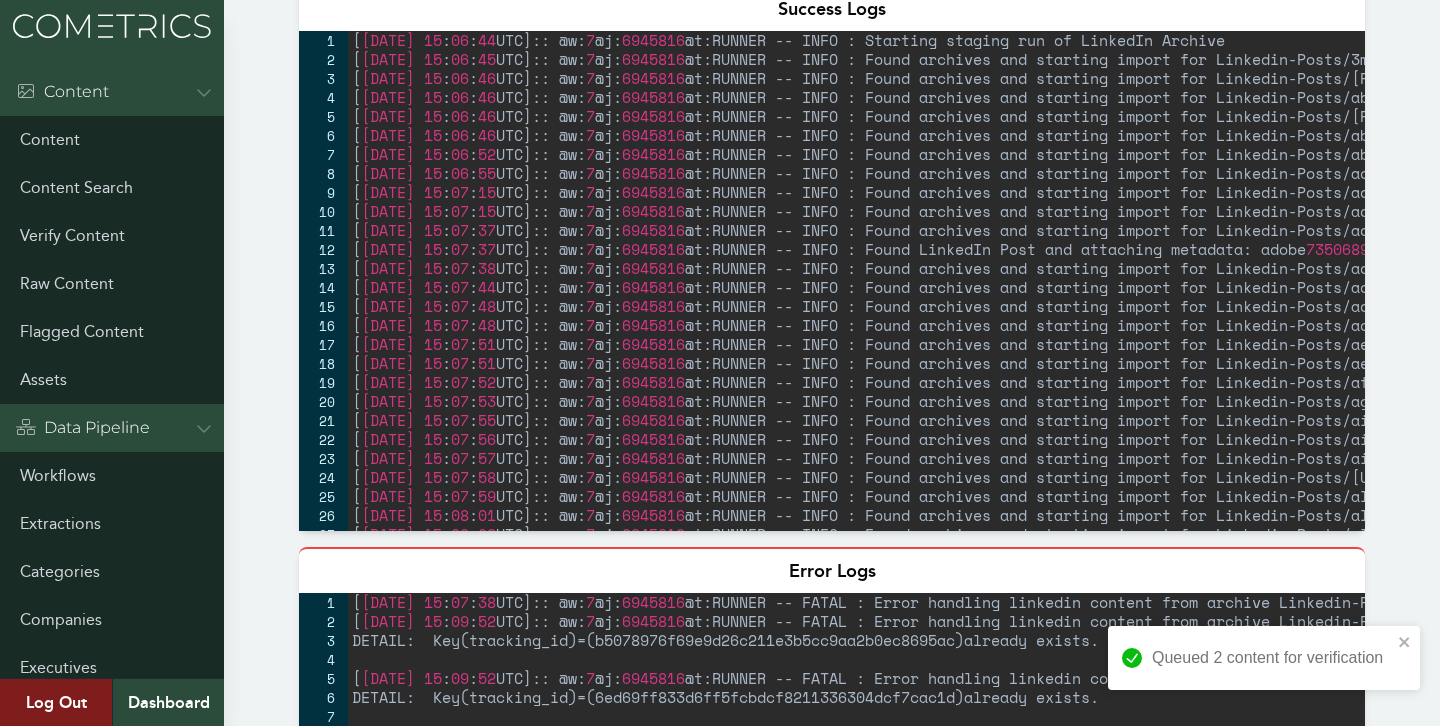 scroll, scrollTop: 0, scrollLeft: 0, axis: both 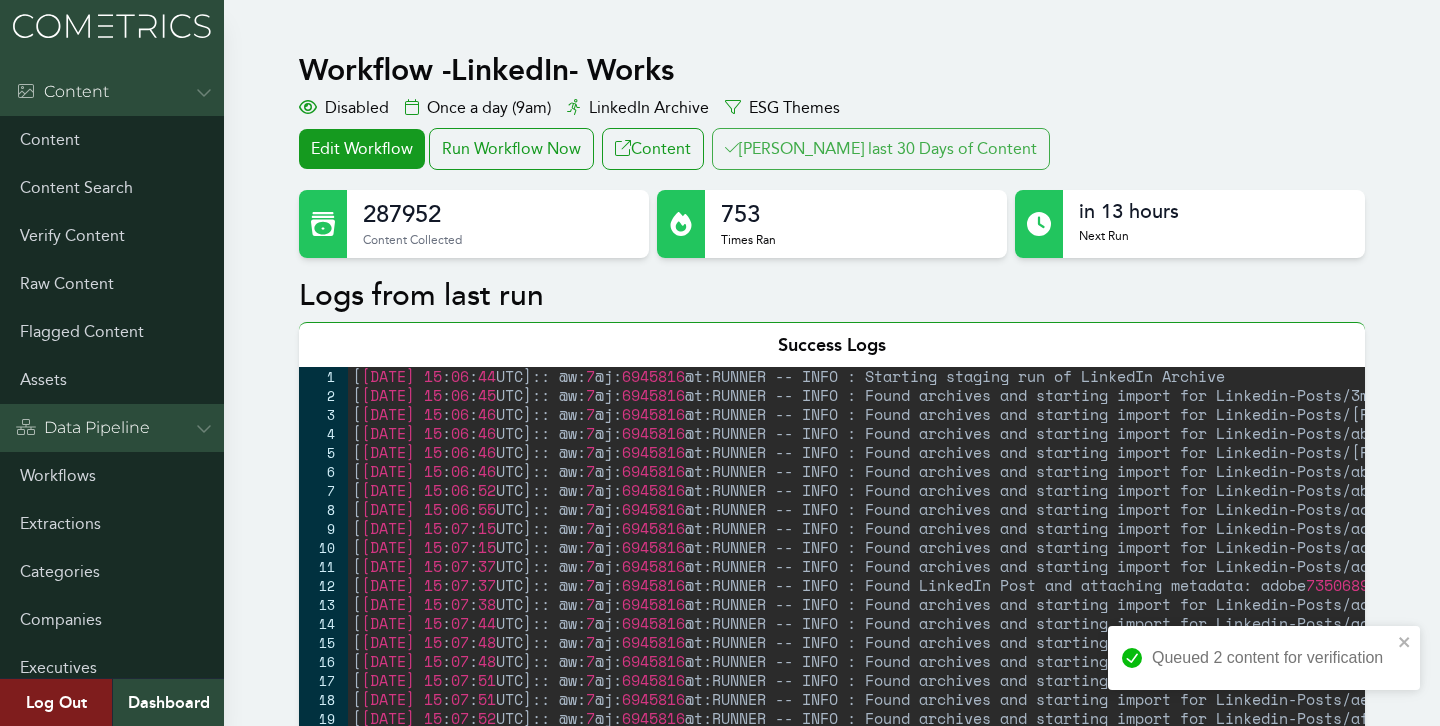 click on "Clair last 30 Days of Content" at bounding box center [881, 149] 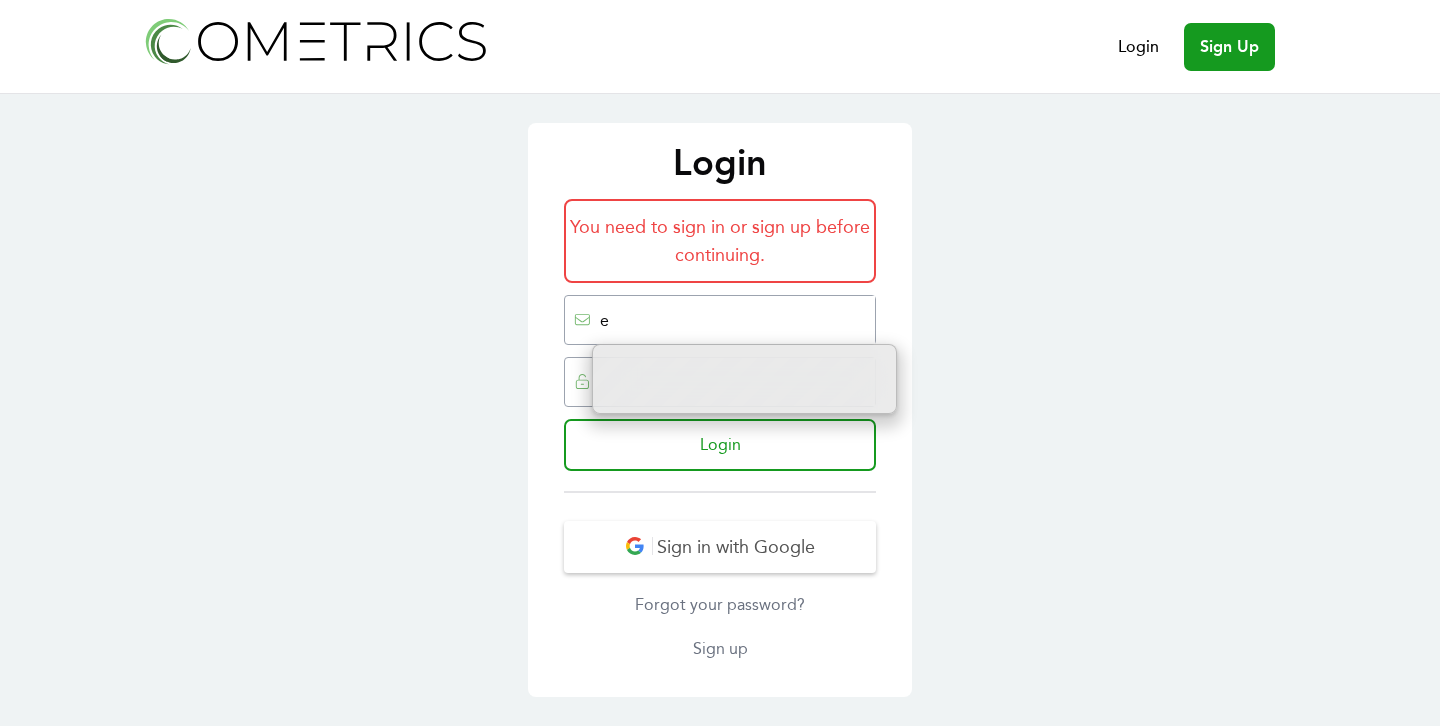 scroll, scrollTop: 0, scrollLeft: 0, axis: both 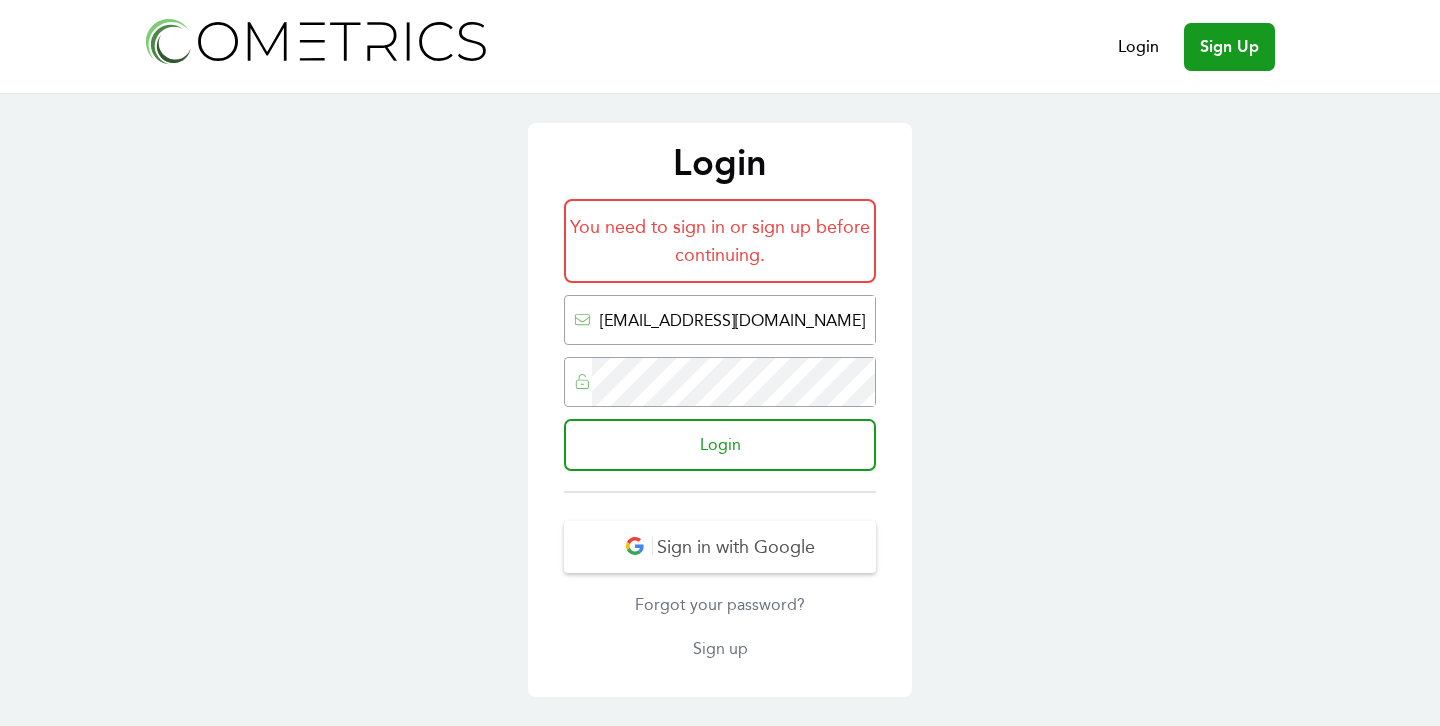 type on "[EMAIL_ADDRESS][DOMAIN_NAME]" 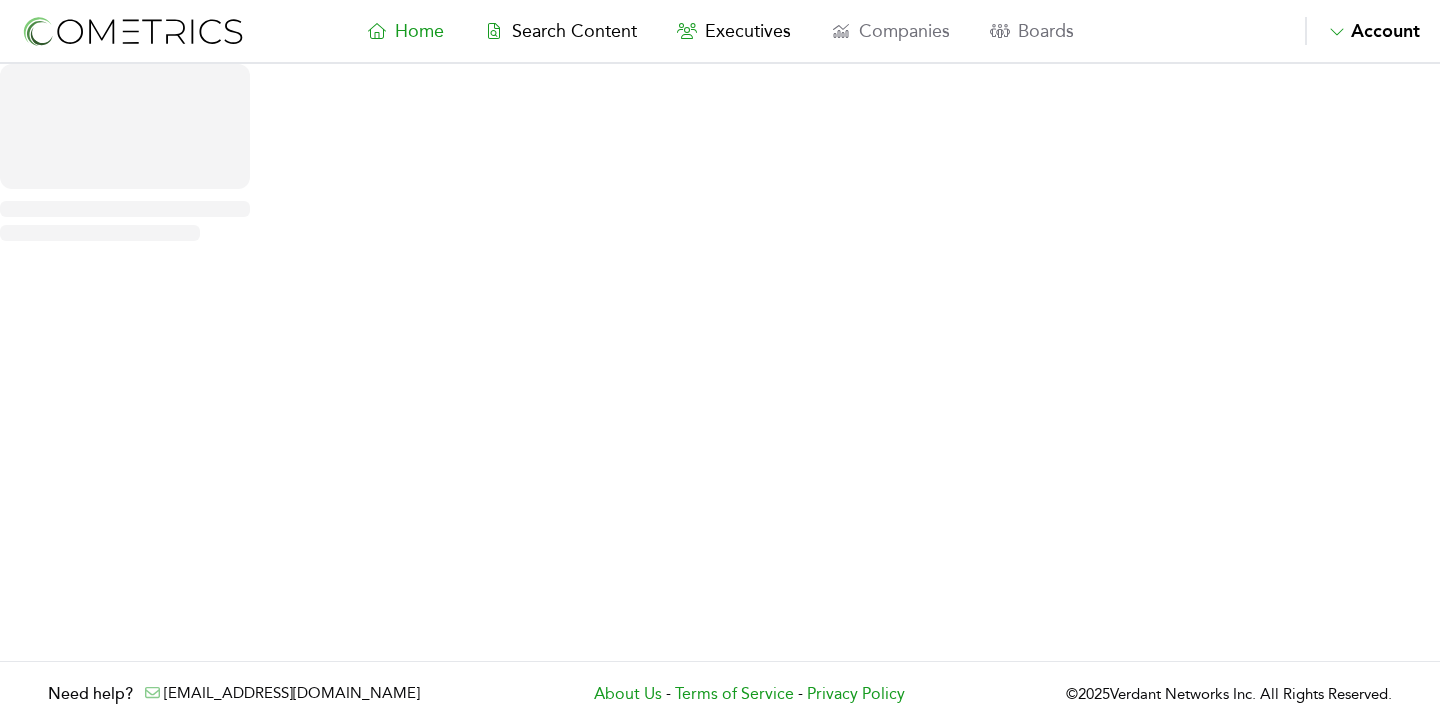 scroll, scrollTop: 0, scrollLeft: 0, axis: both 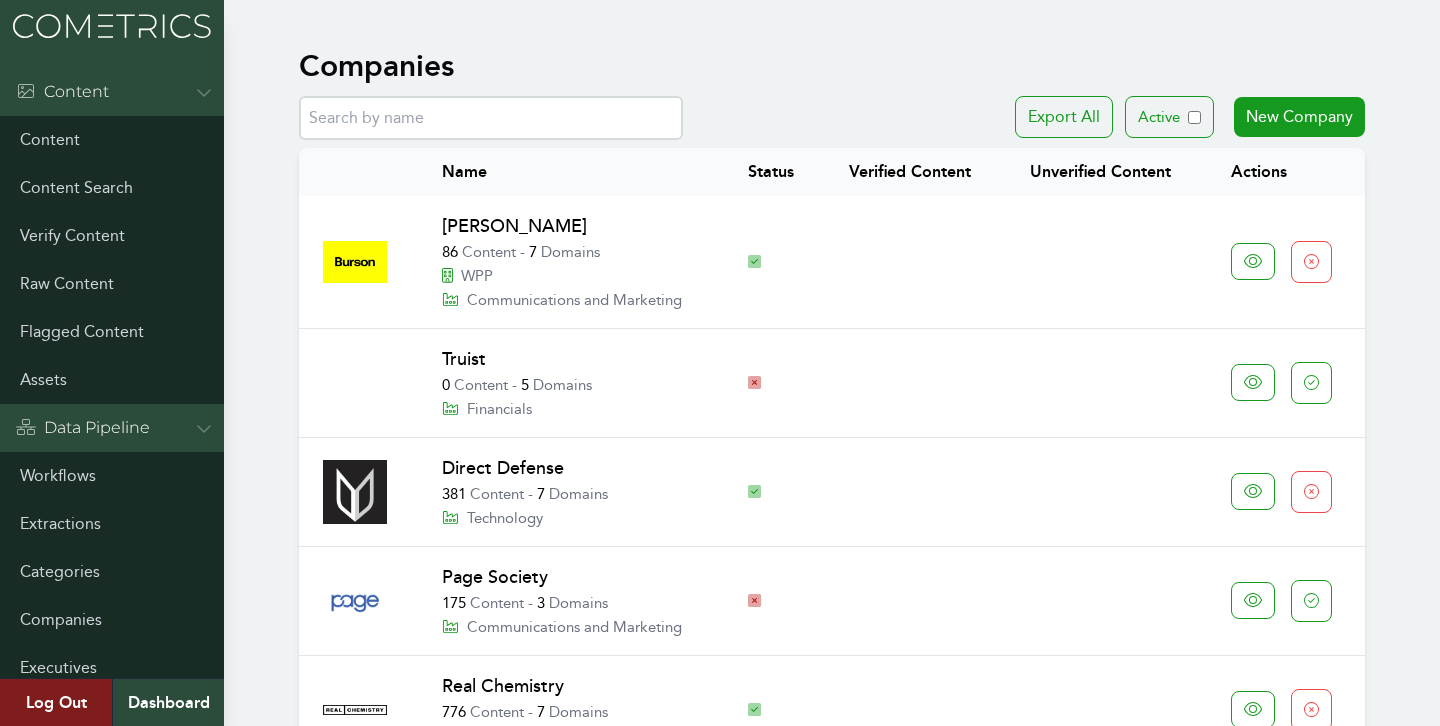 click at bounding box center (491, 118) 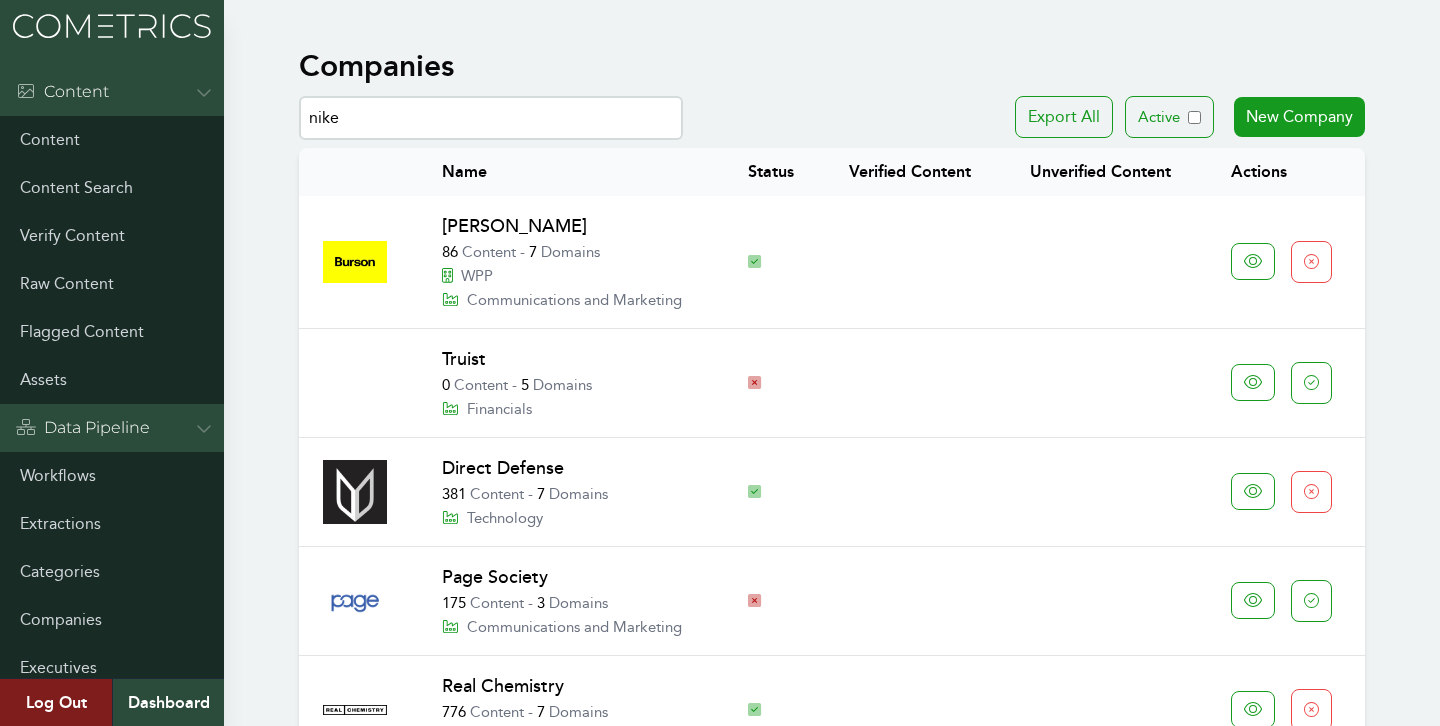 type on "nike" 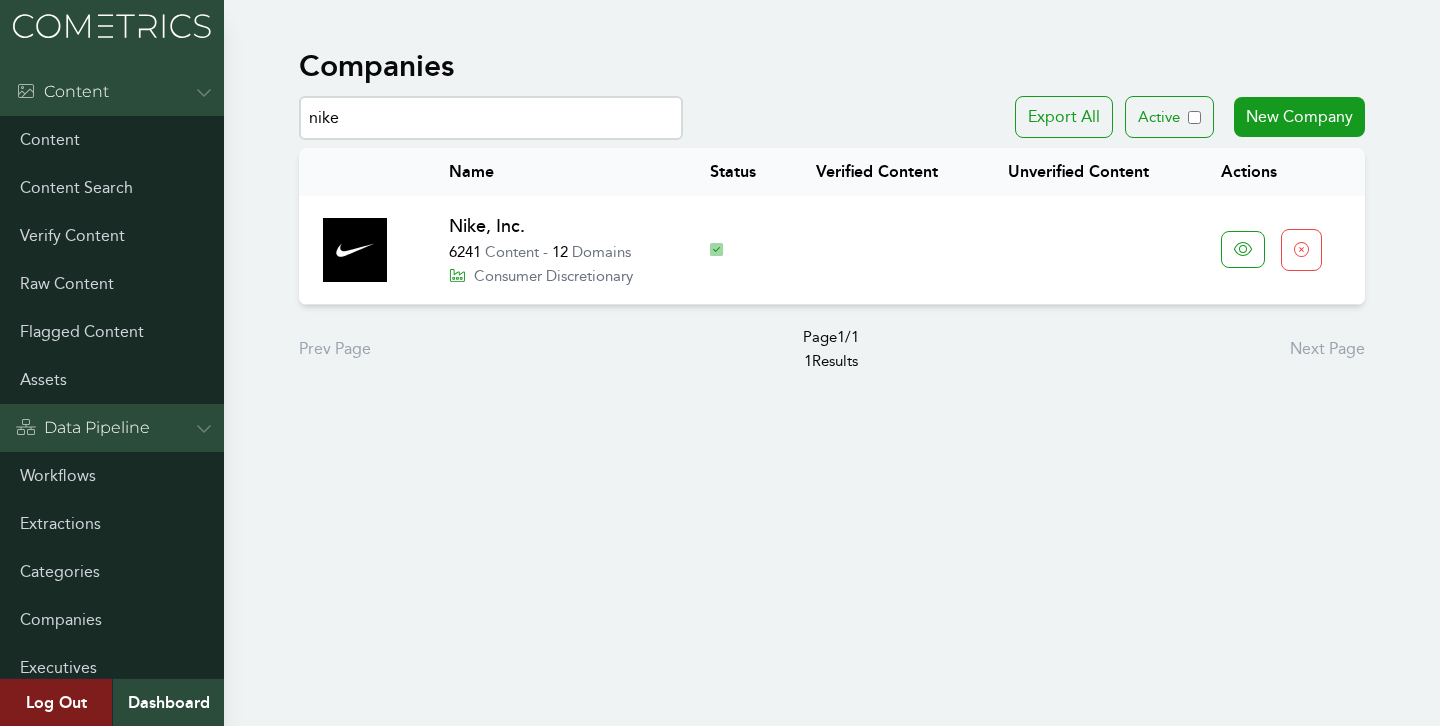 click on "Nike, Inc." at bounding box center [487, 226] 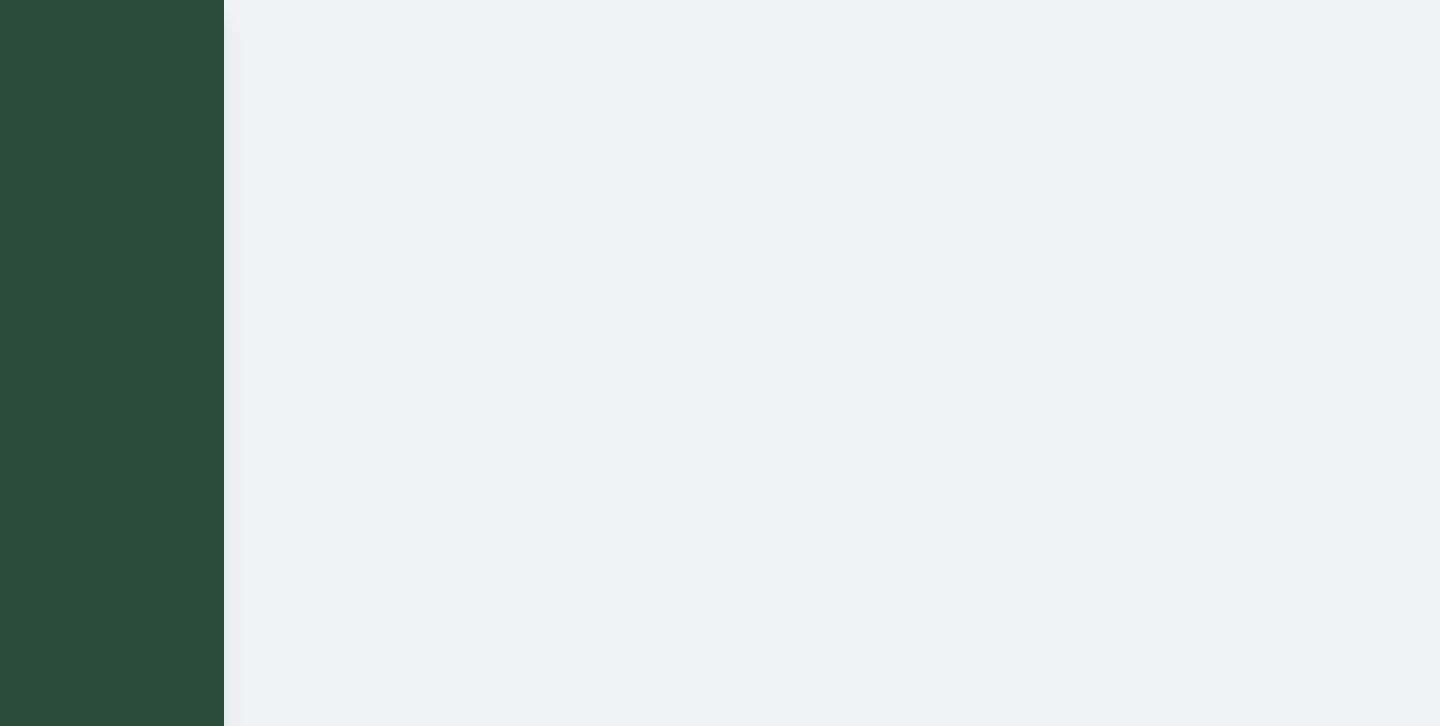 scroll, scrollTop: 0, scrollLeft: 0, axis: both 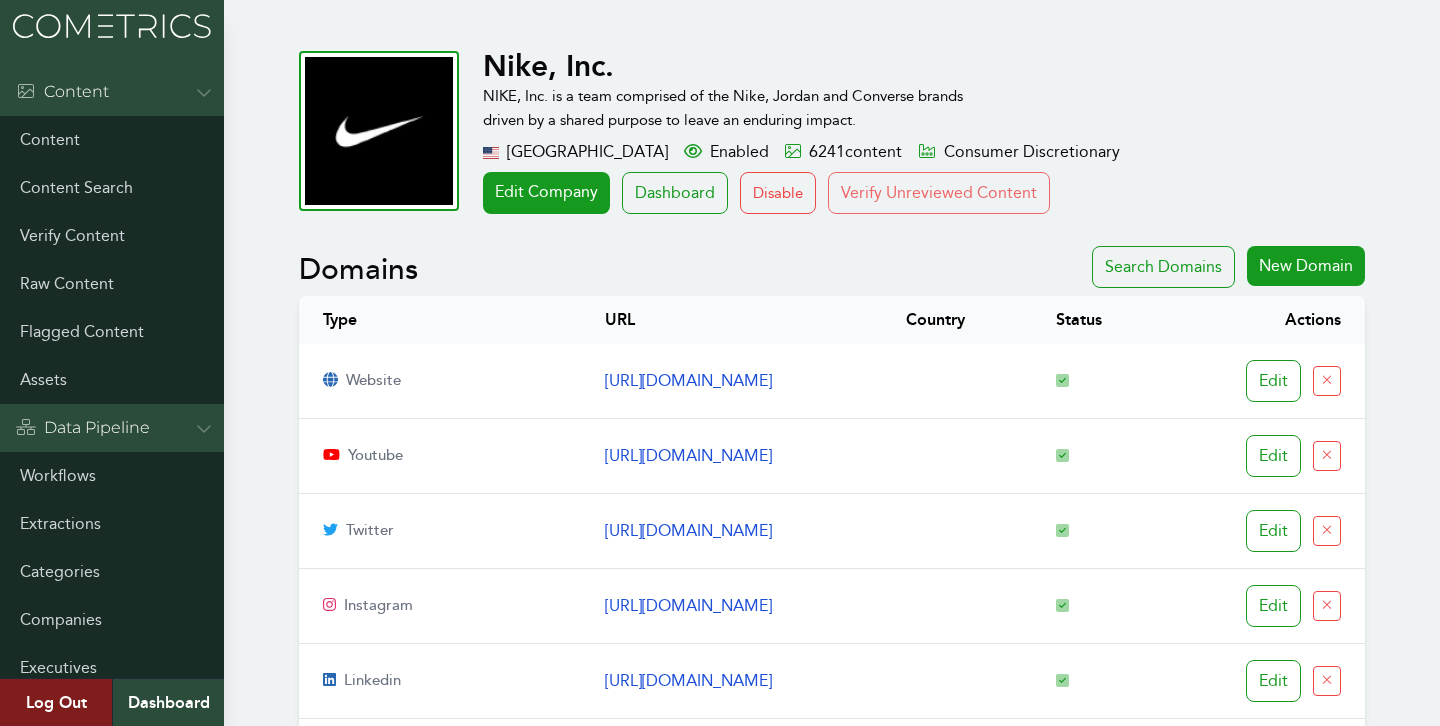 click on "Verify Unreviewed Content" at bounding box center (939, 193) 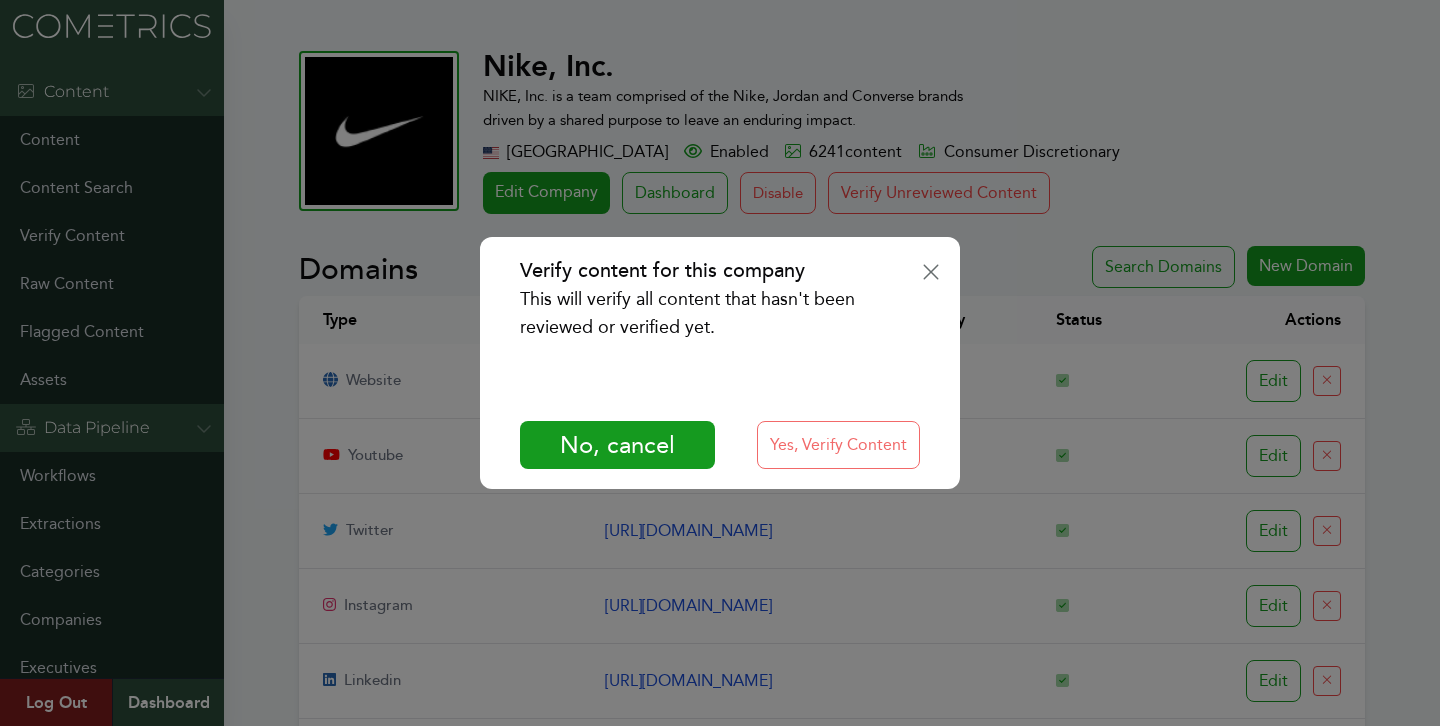 click on "Yes, Verify Content" at bounding box center [838, 445] 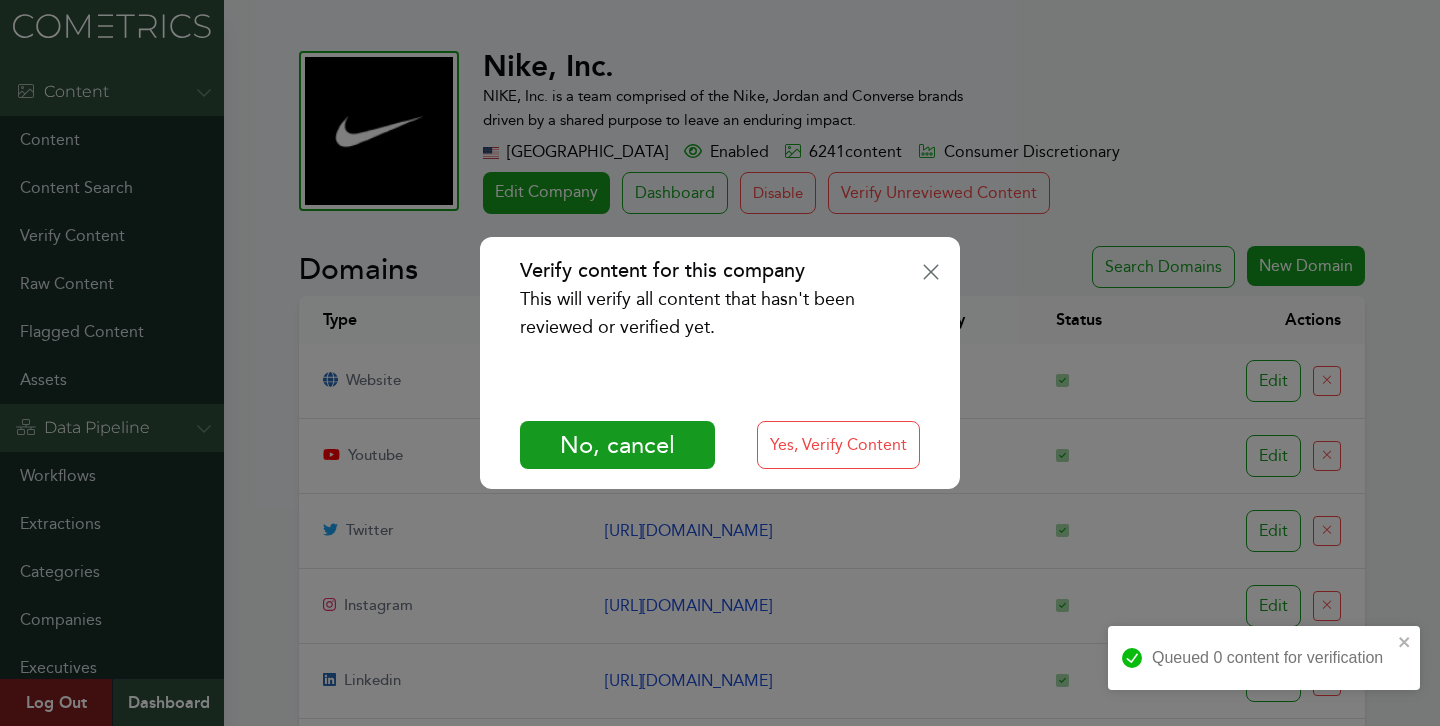 click on "Verify content for this company This will verify all content that hasn't been reviewed or verified yet. No, cancel Yes, Verify Content" at bounding box center (720, 363) 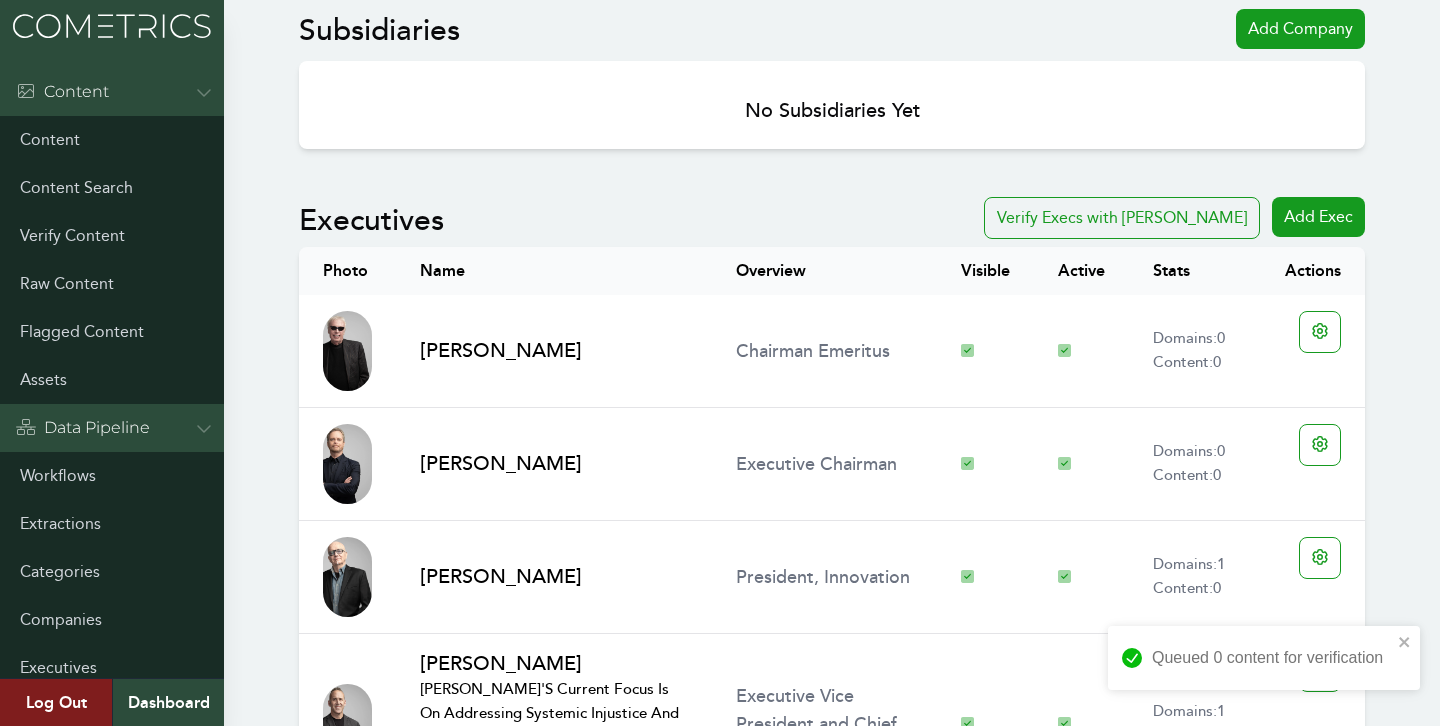 scroll, scrollTop: 2316, scrollLeft: 0, axis: vertical 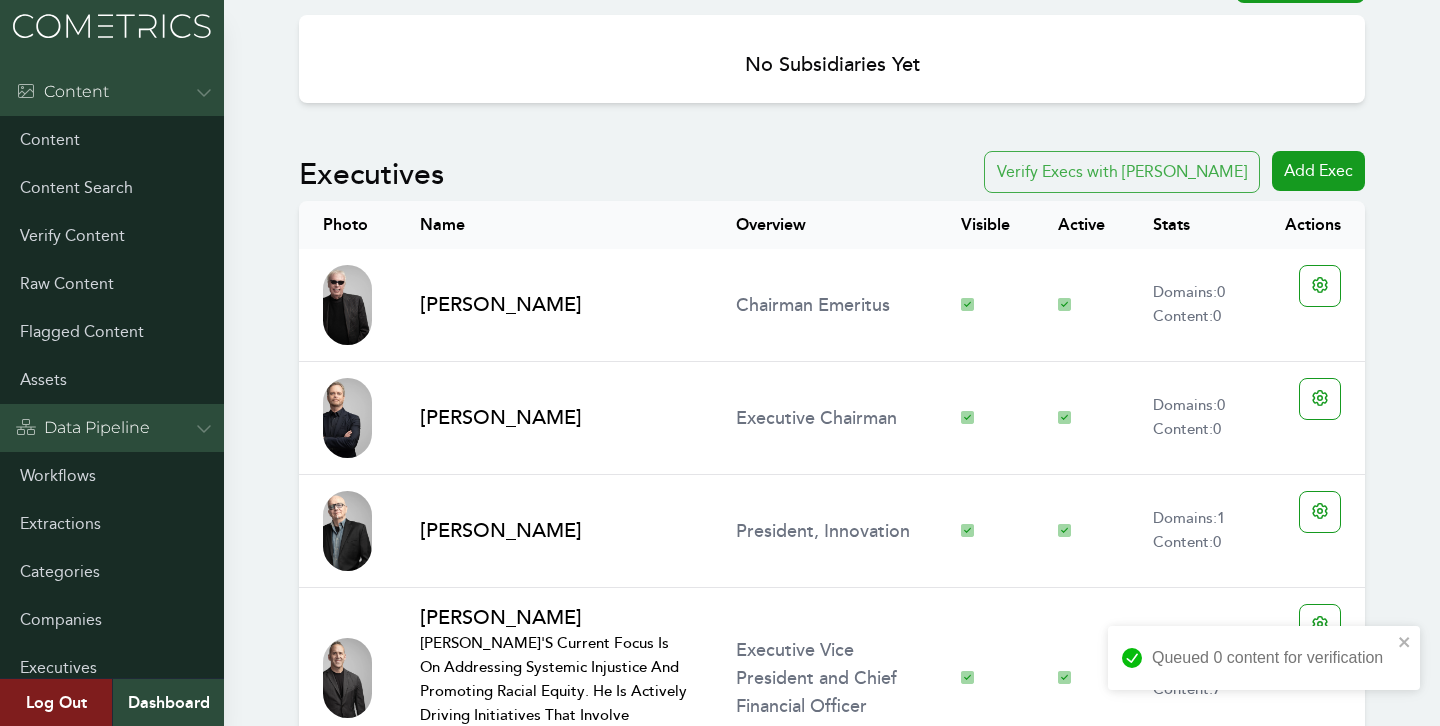 click on "Verify Execs with Clair" at bounding box center (1122, 172) 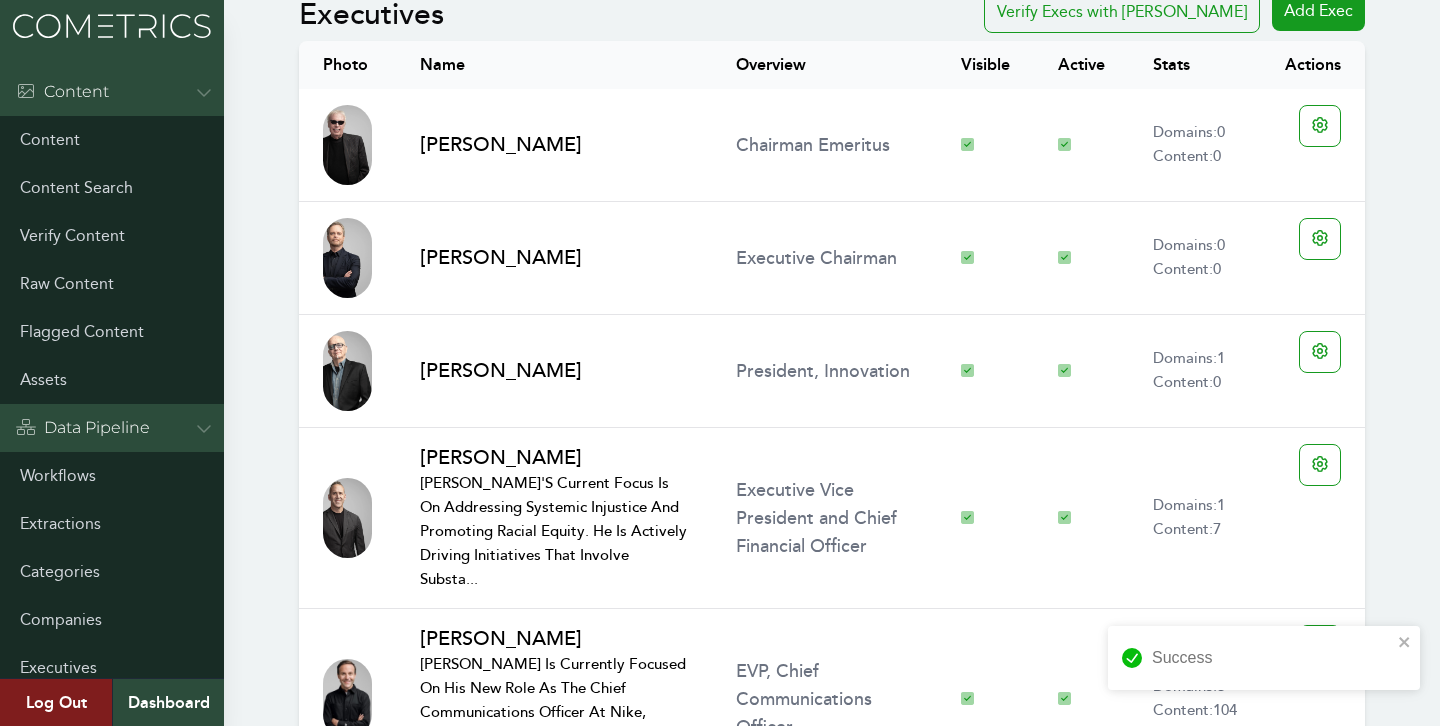 scroll, scrollTop: 2460, scrollLeft: 0, axis: vertical 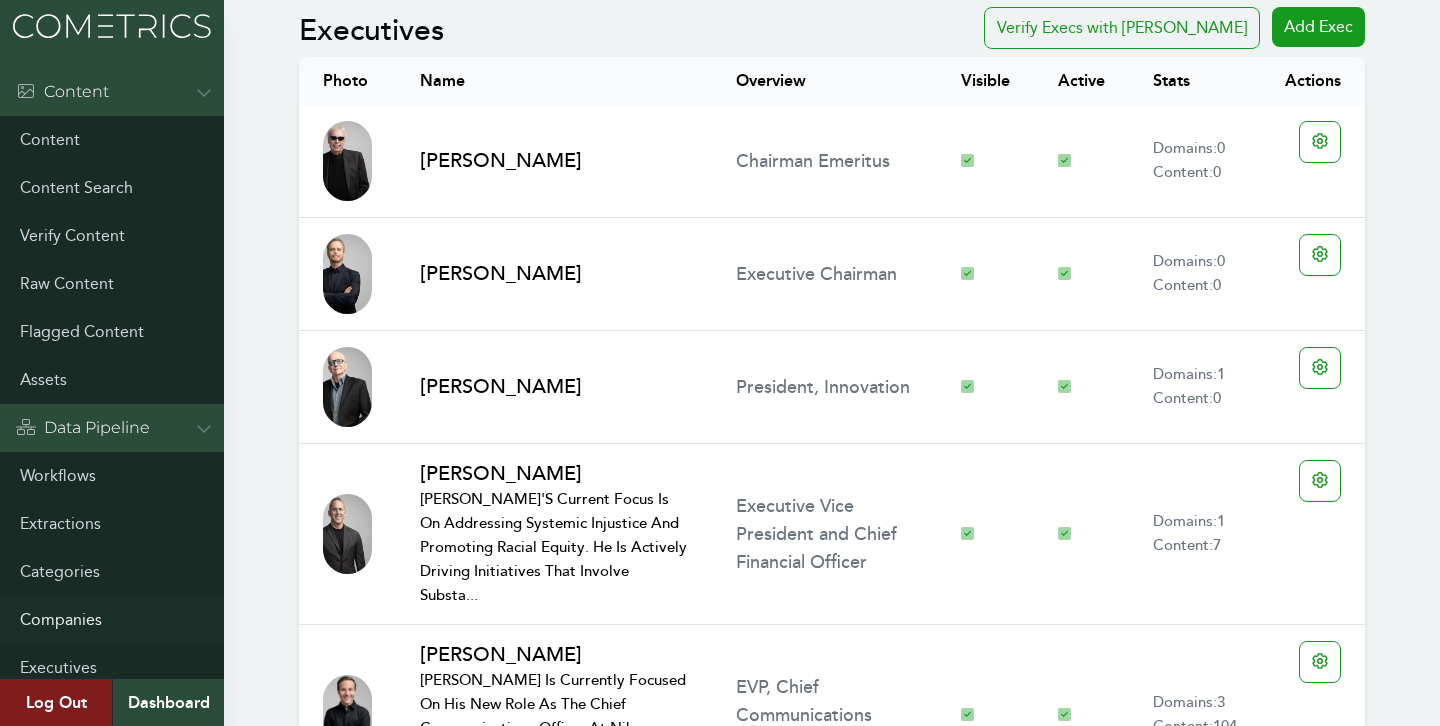 click on "Companies" at bounding box center [112, 620] 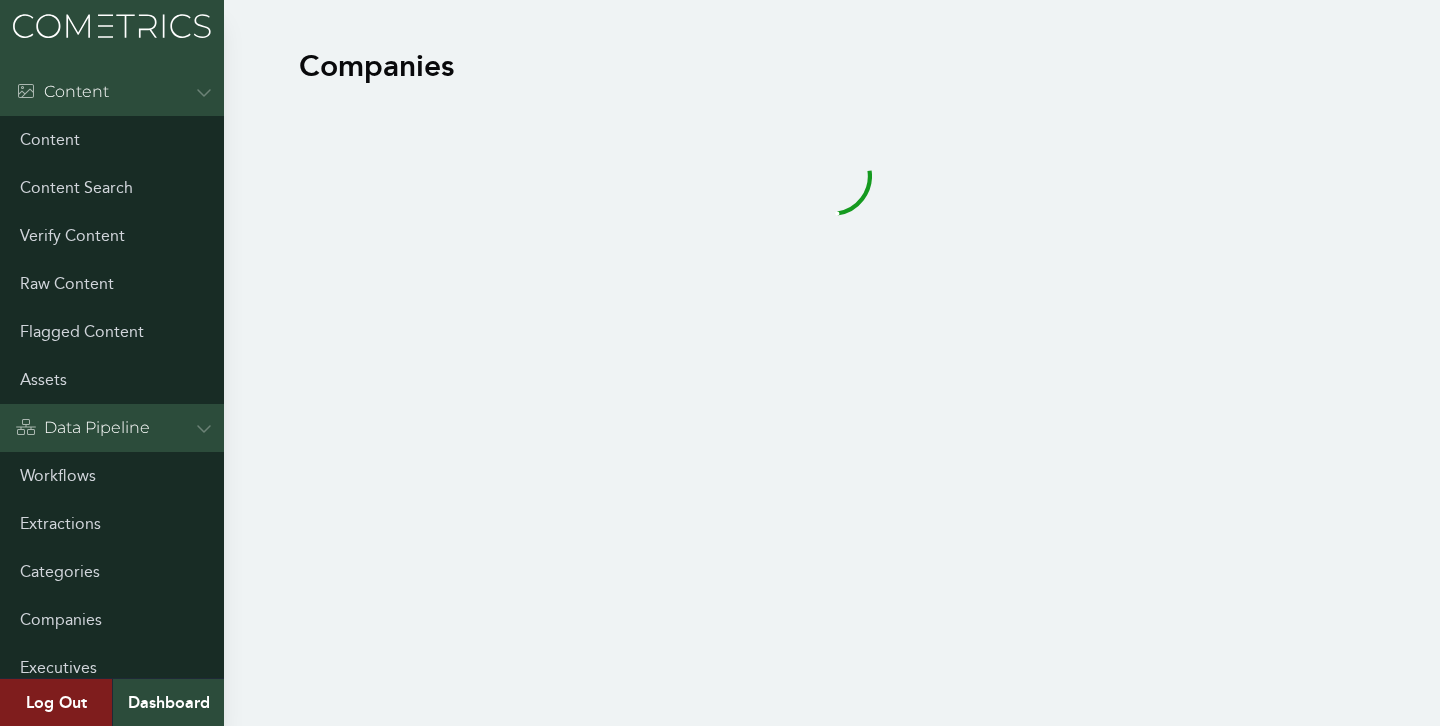 scroll, scrollTop: 0, scrollLeft: 0, axis: both 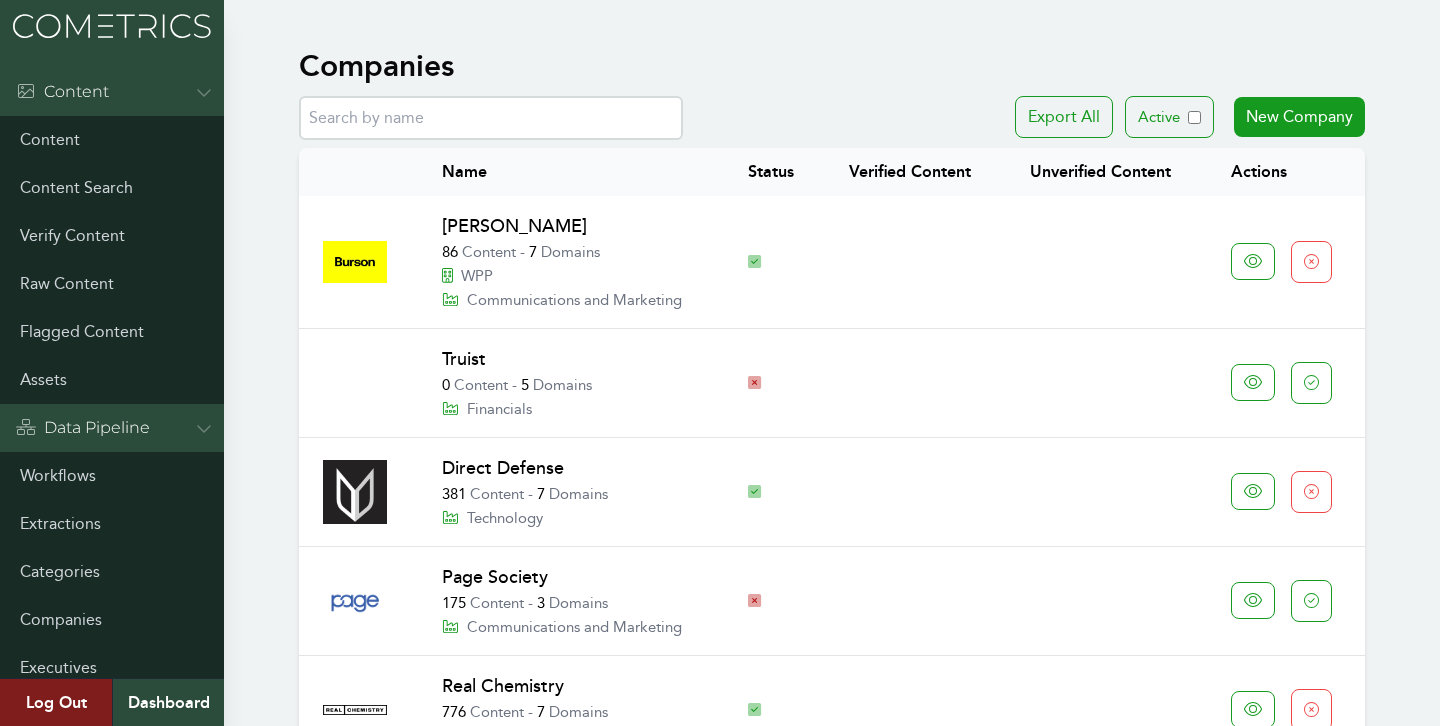 click on "[PERSON_NAME]" at bounding box center (514, 226) 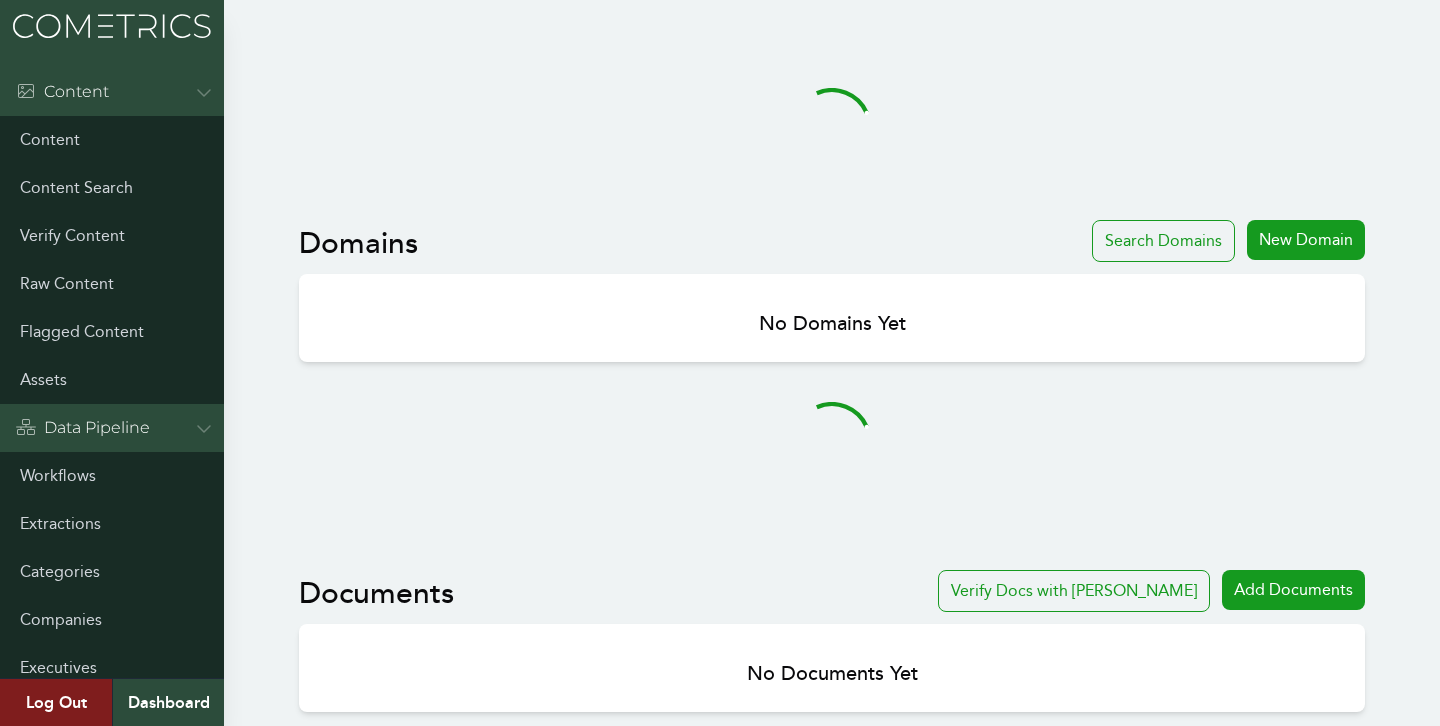 scroll, scrollTop: 0, scrollLeft: 0, axis: both 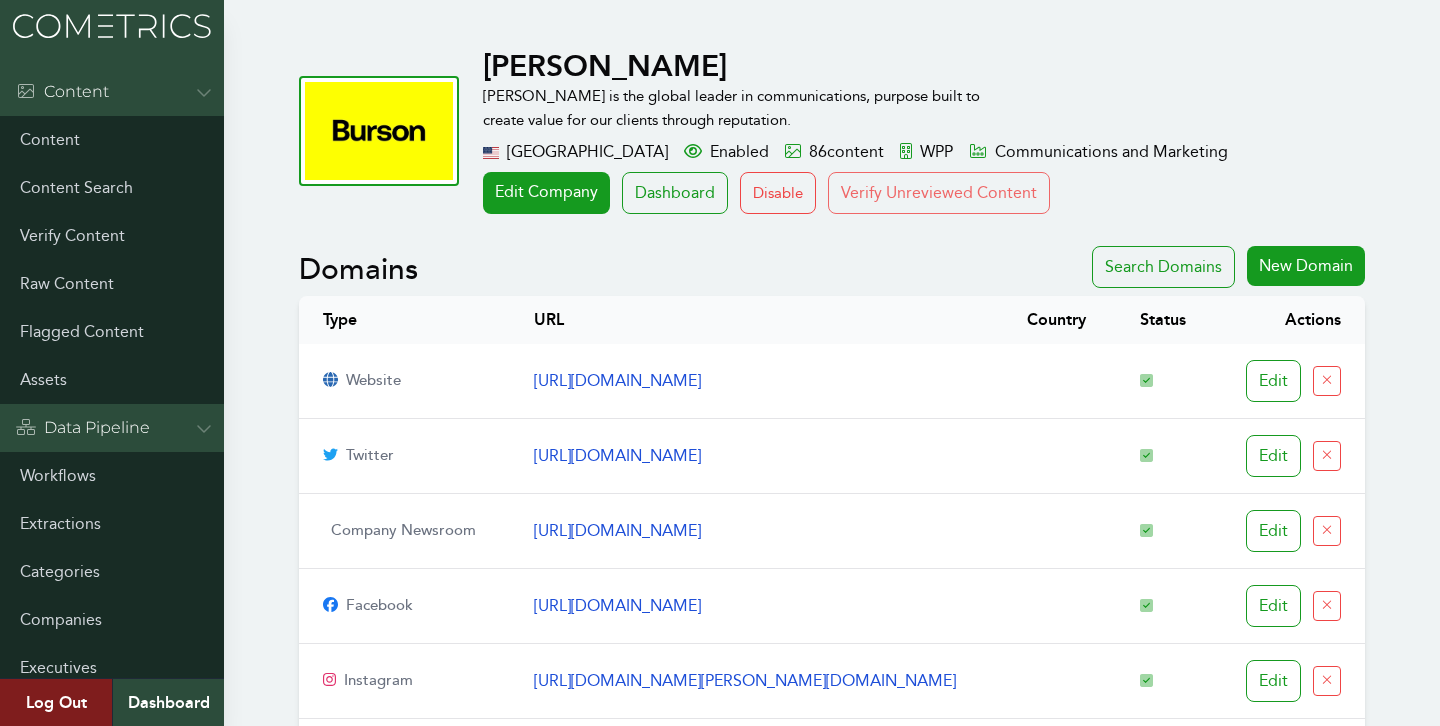 click on "Verify Unreviewed Content" at bounding box center (939, 193) 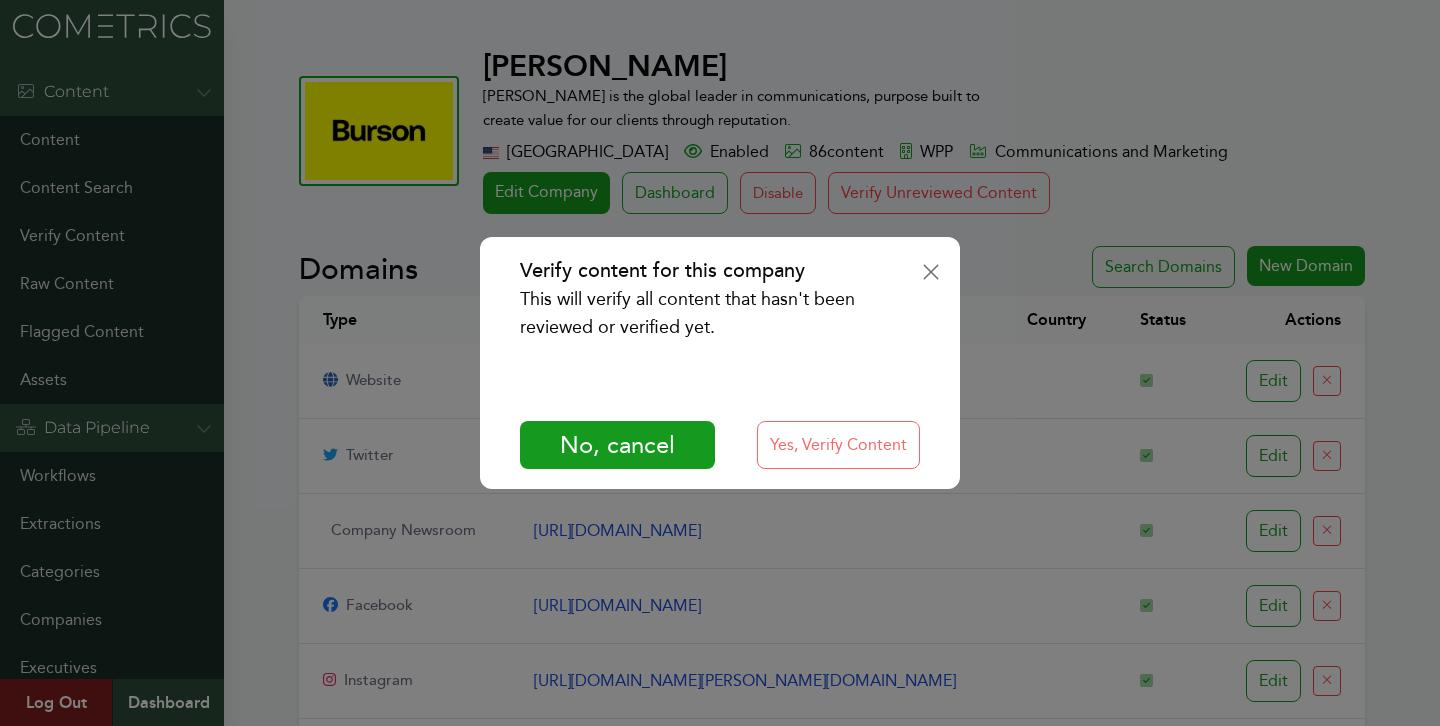 click on "Yes, Verify Content" at bounding box center (838, 445) 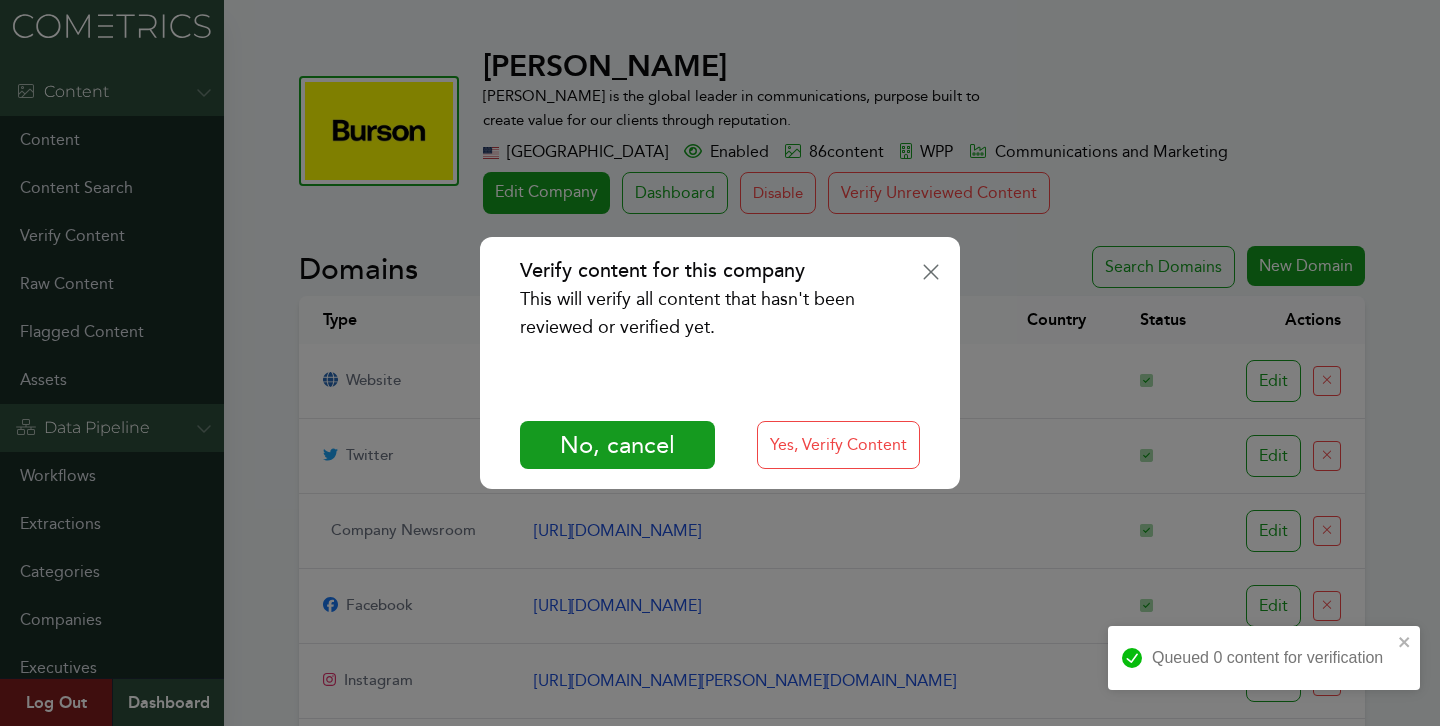 click on "Verify content for this company This will verify all content that hasn't been reviewed or verified yet. No, cancel Yes, Verify Content" at bounding box center (720, 363) 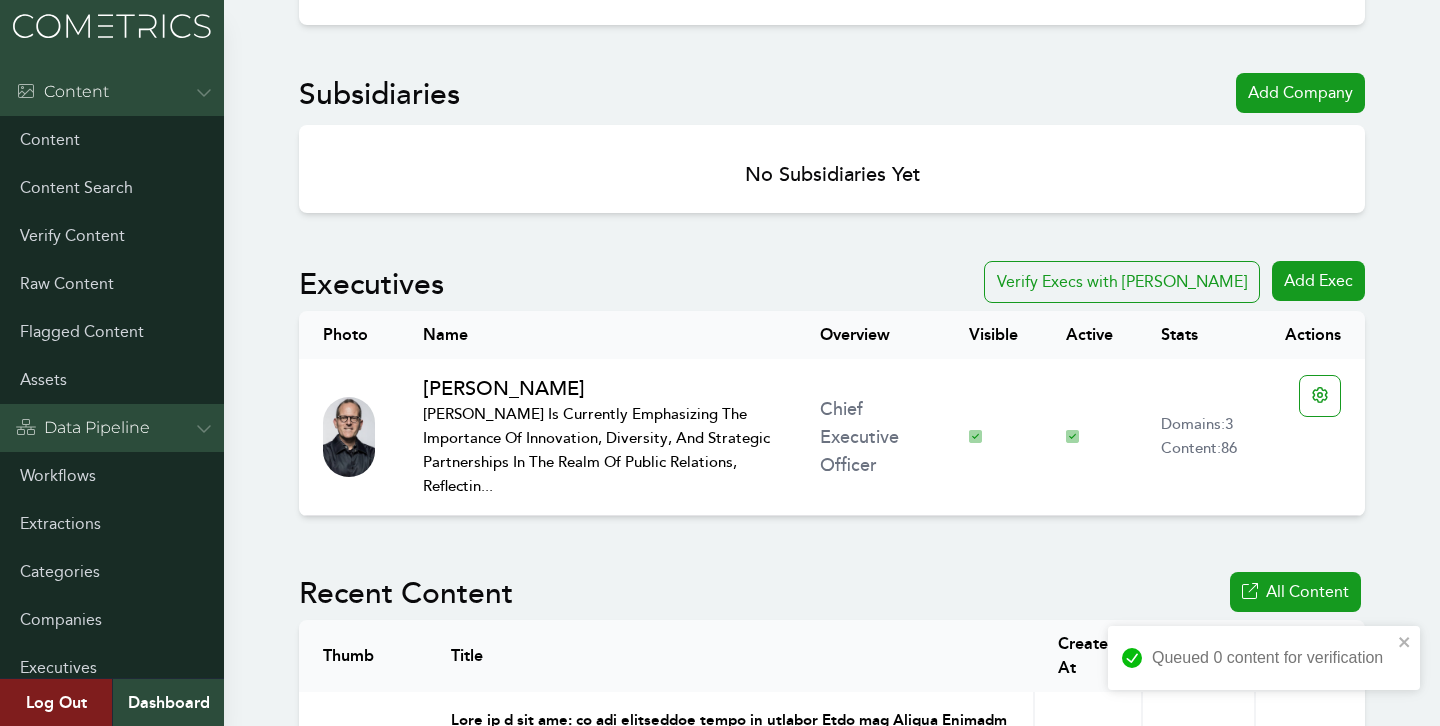 scroll, scrollTop: 1121, scrollLeft: 0, axis: vertical 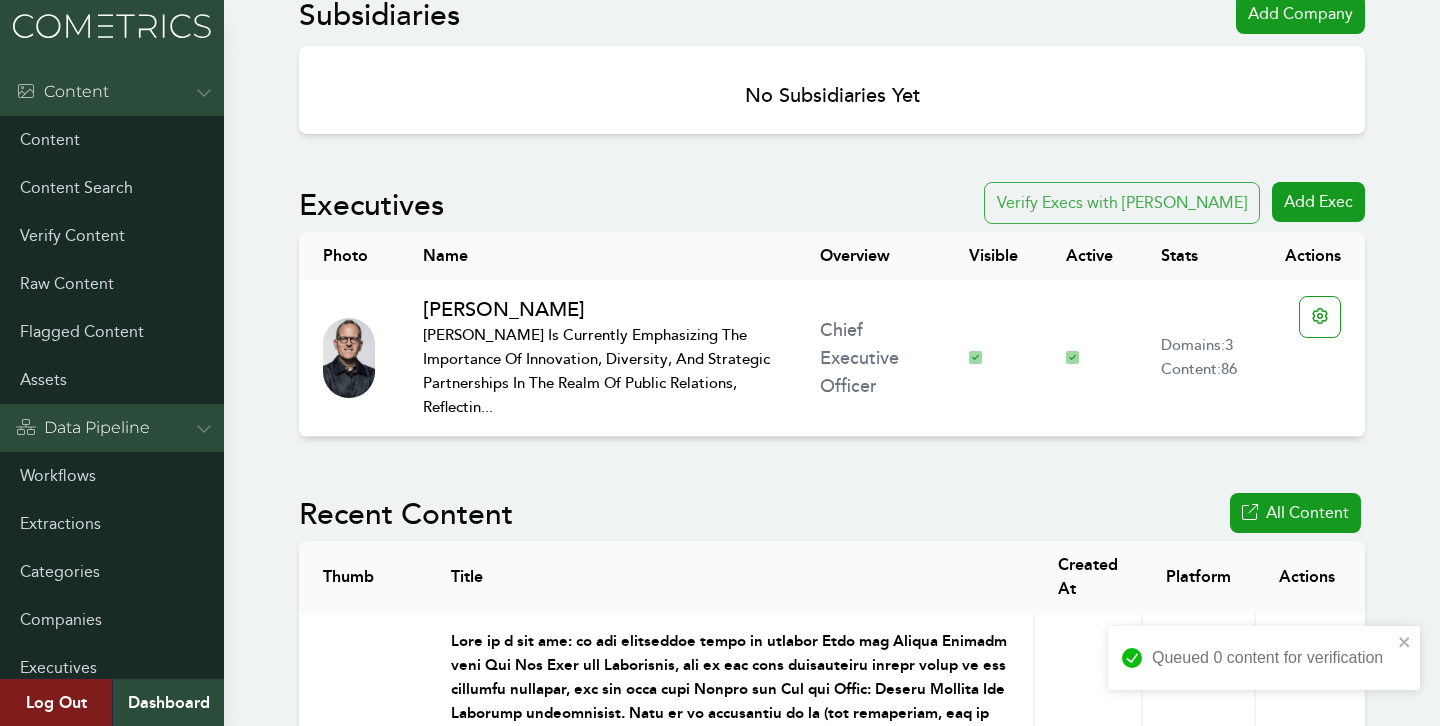click on "Verify Execs with [PERSON_NAME]" at bounding box center [1122, 203] 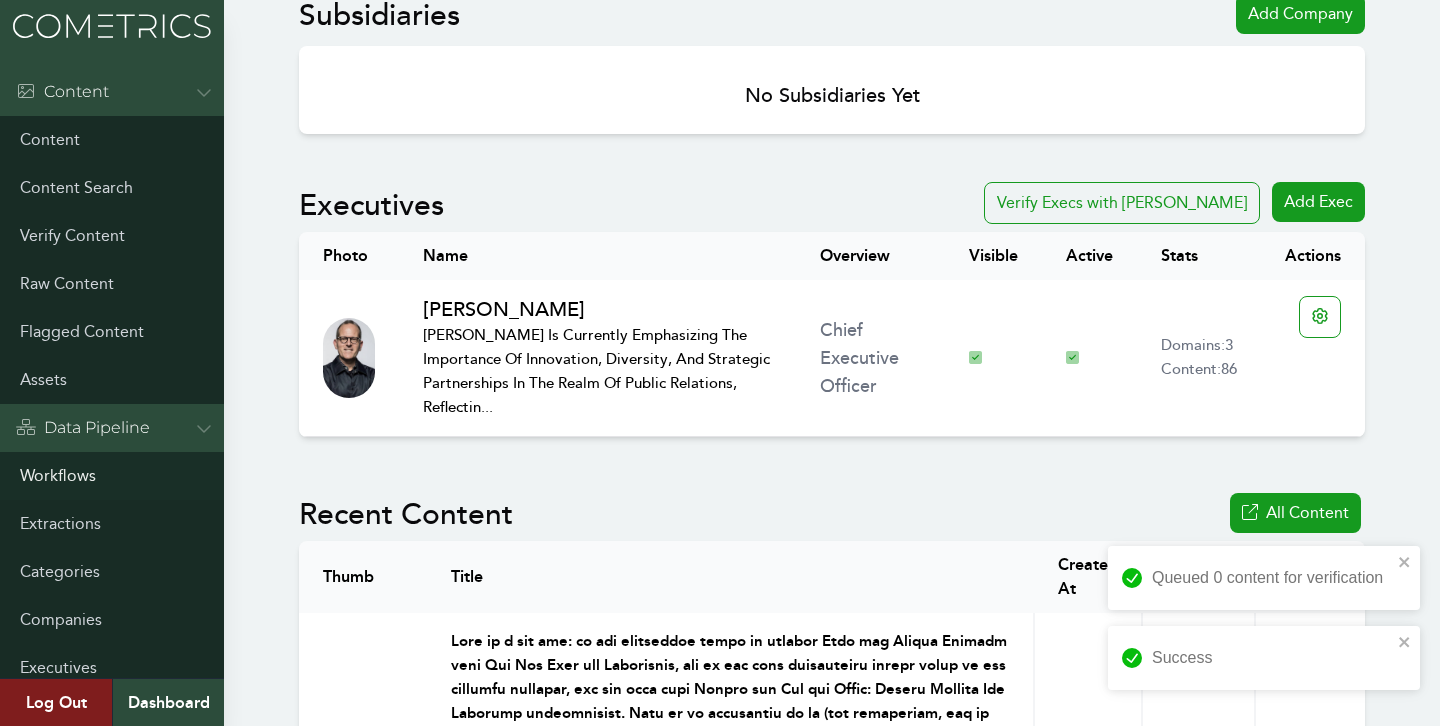 click on "Workflows" at bounding box center [112, 476] 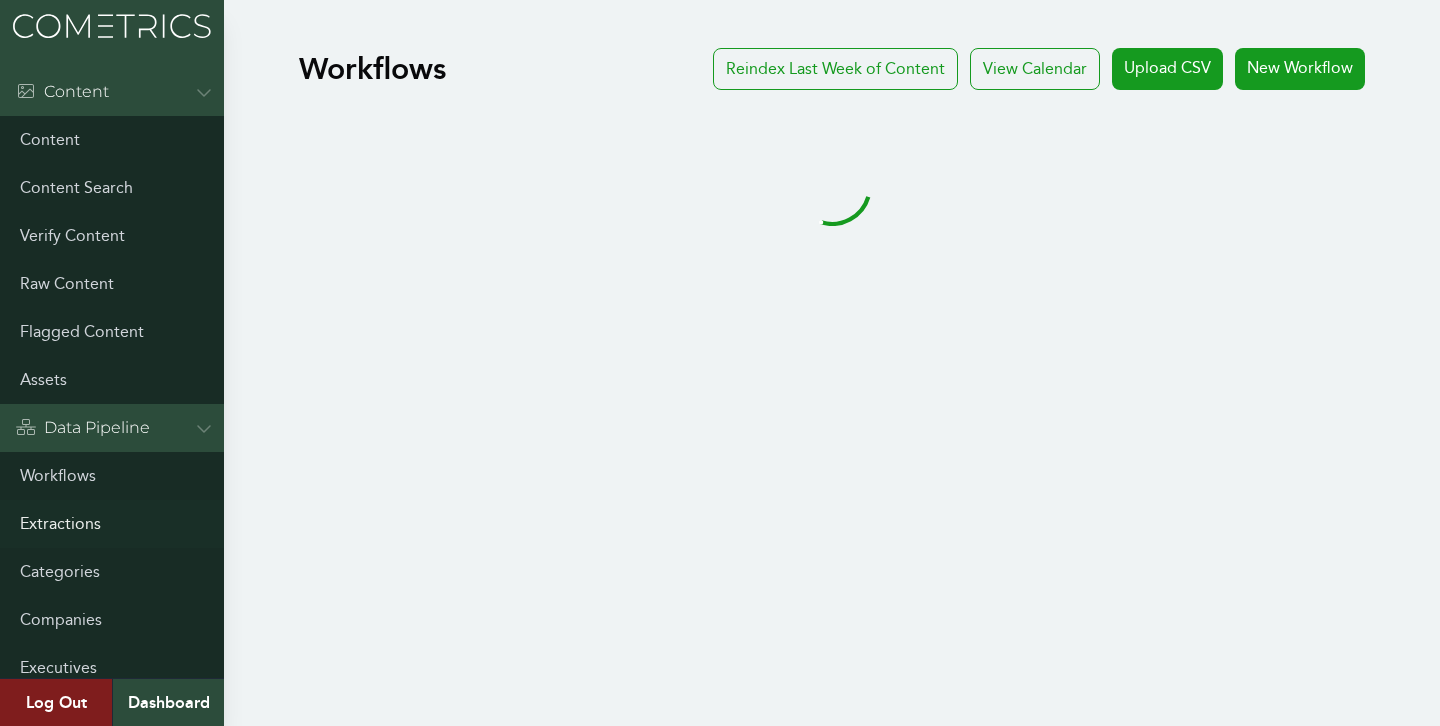 scroll, scrollTop: 0, scrollLeft: 0, axis: both 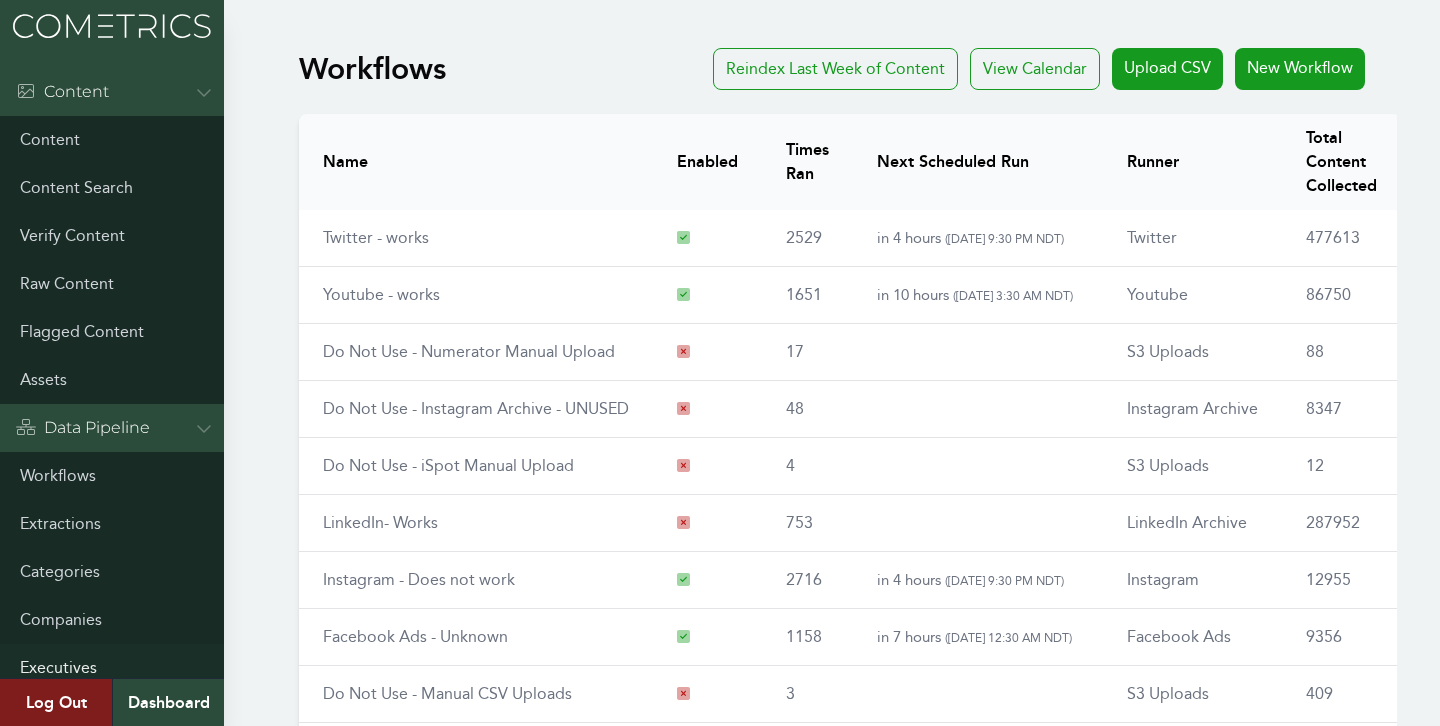 click on "Executives" at bounding box center [112, 668] 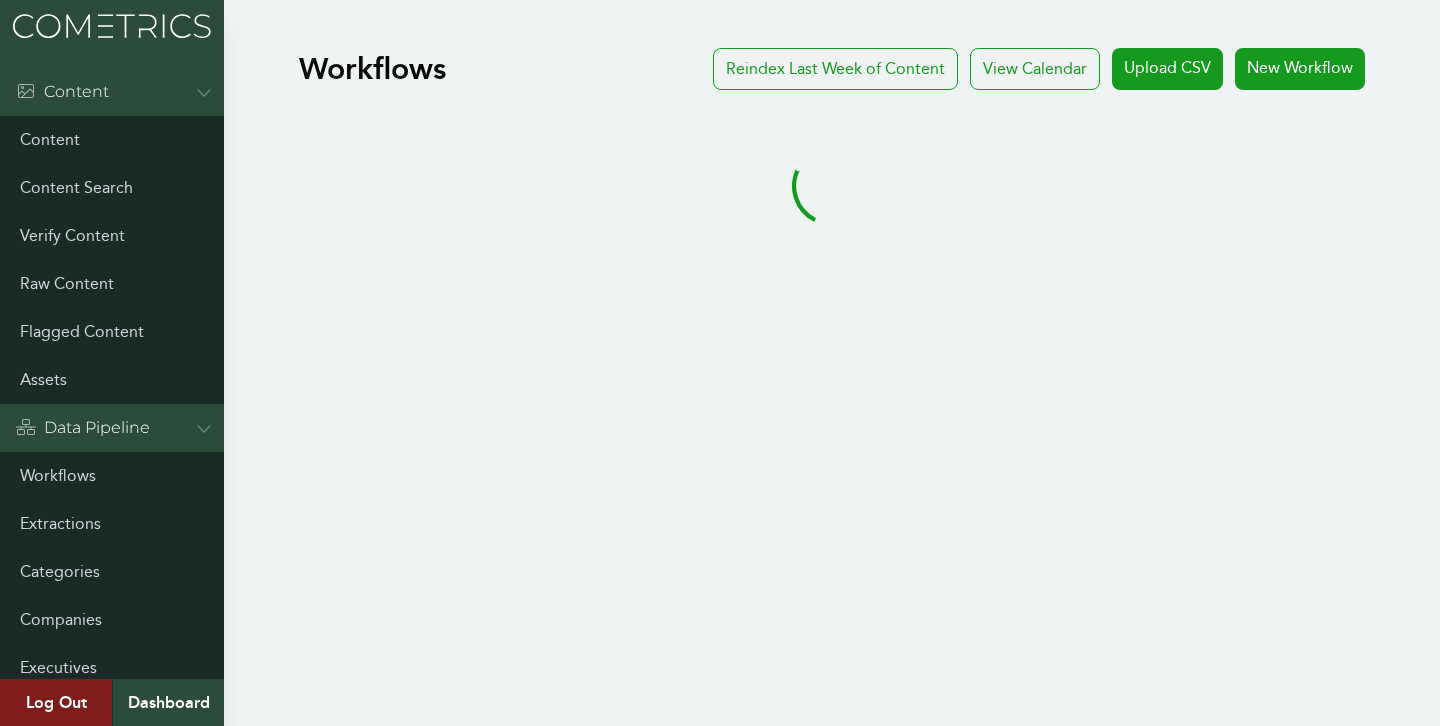 scroll, scrollTop: 0, scrollLeft: 0, axis: both 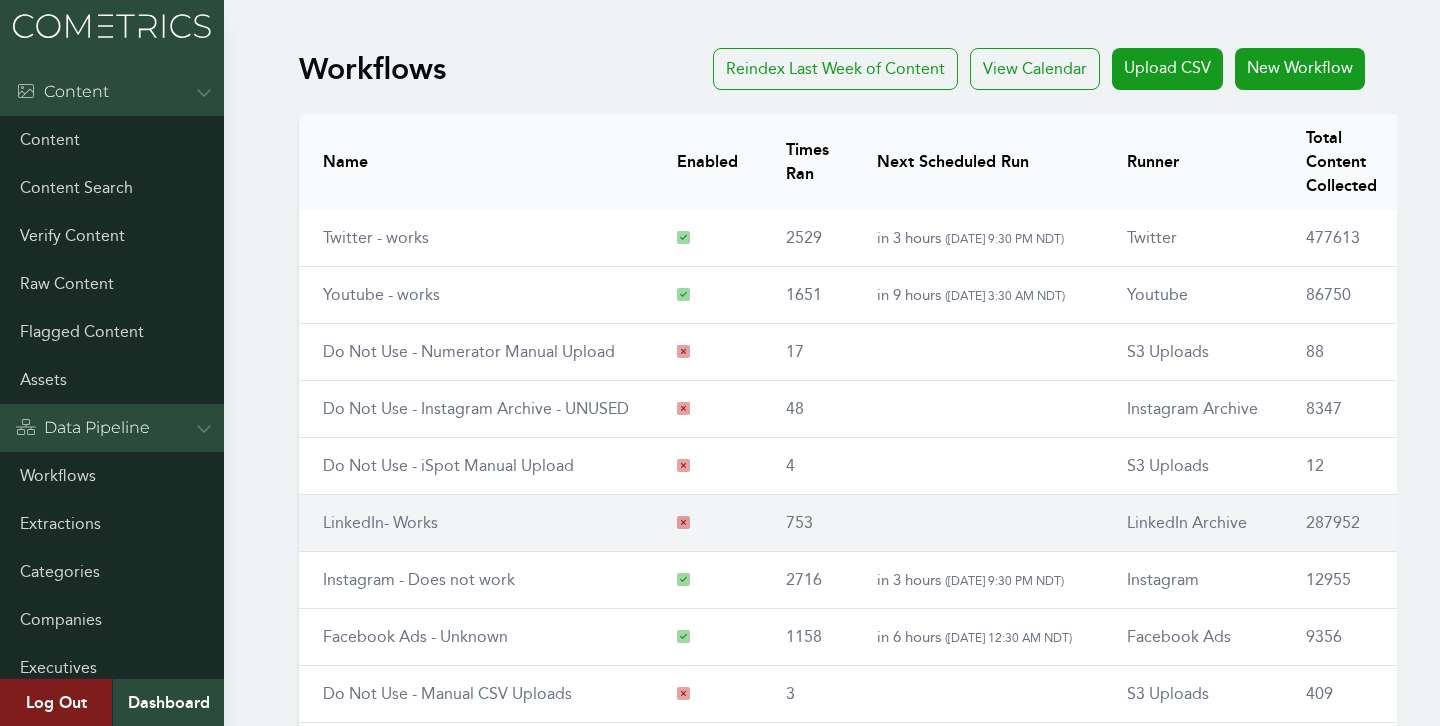click on "LinkedIn- Works" at bounding box center [476, 523] 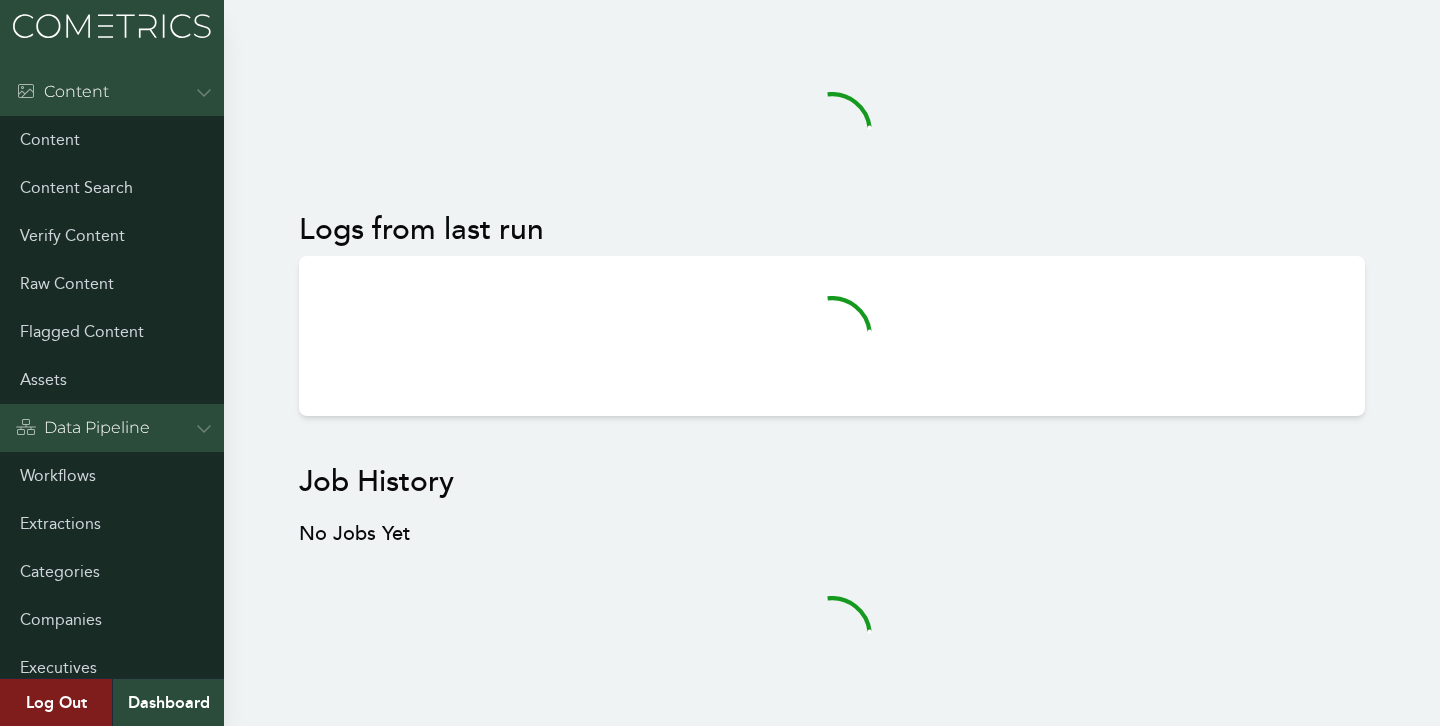 scroll, scrollTop: 0, scrollLeft: 0, axis: both 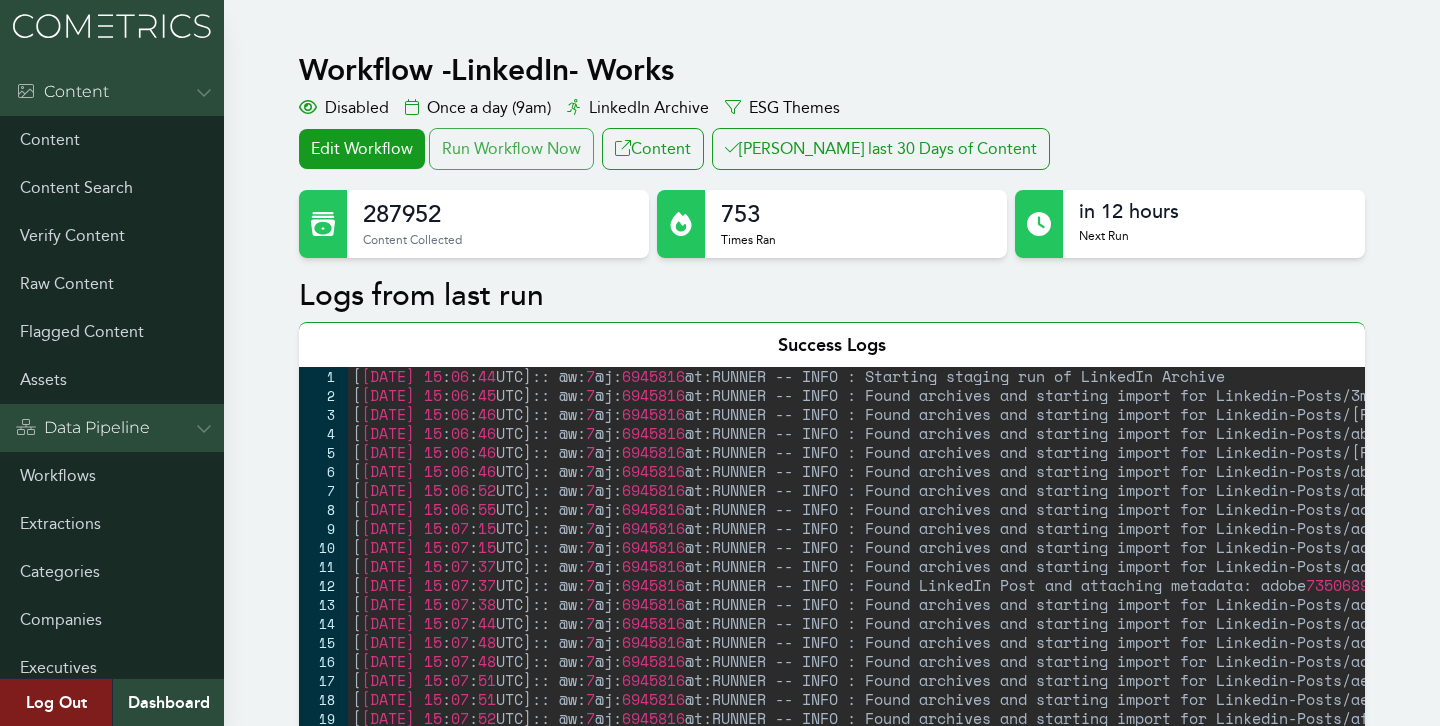 click on "Run Workflow Now" at bounding box center [511, 149] 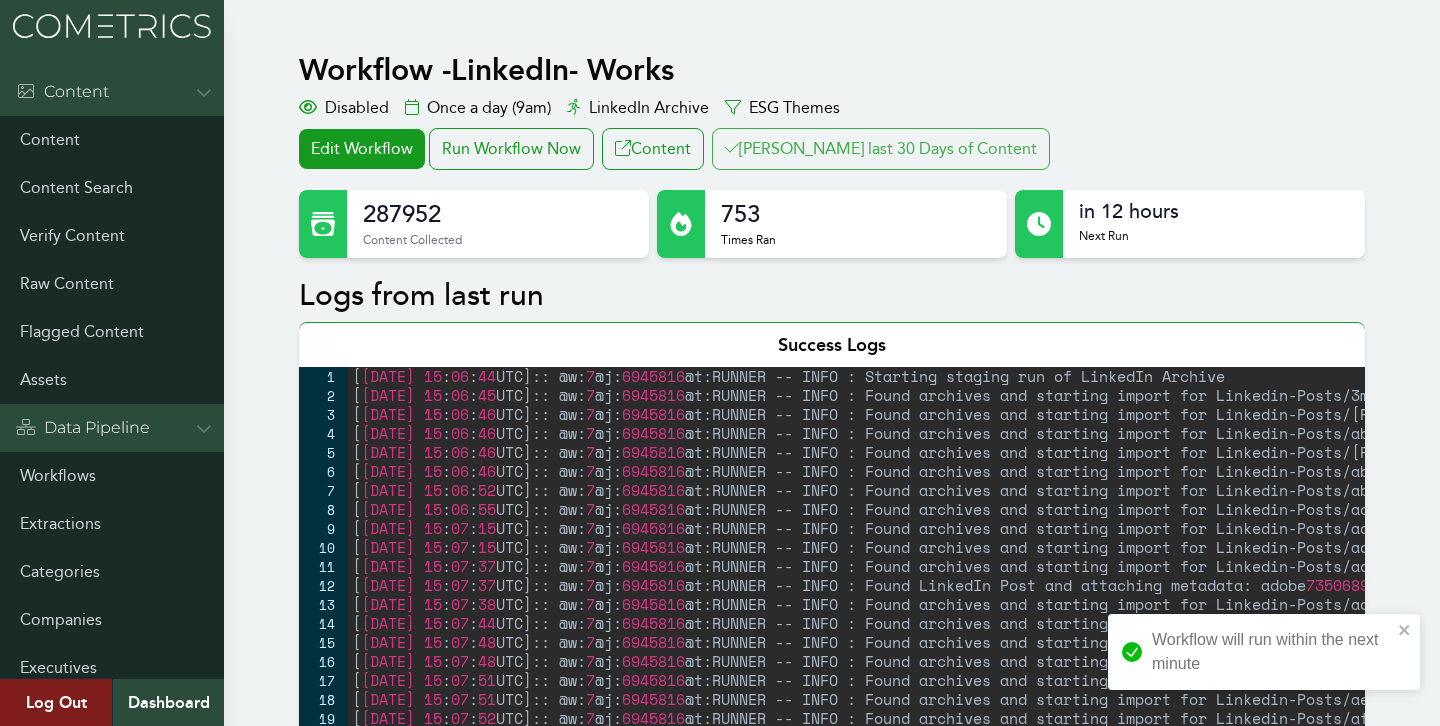 click on "Clair last 30 Days of Content" at bounding box center (881, 149) 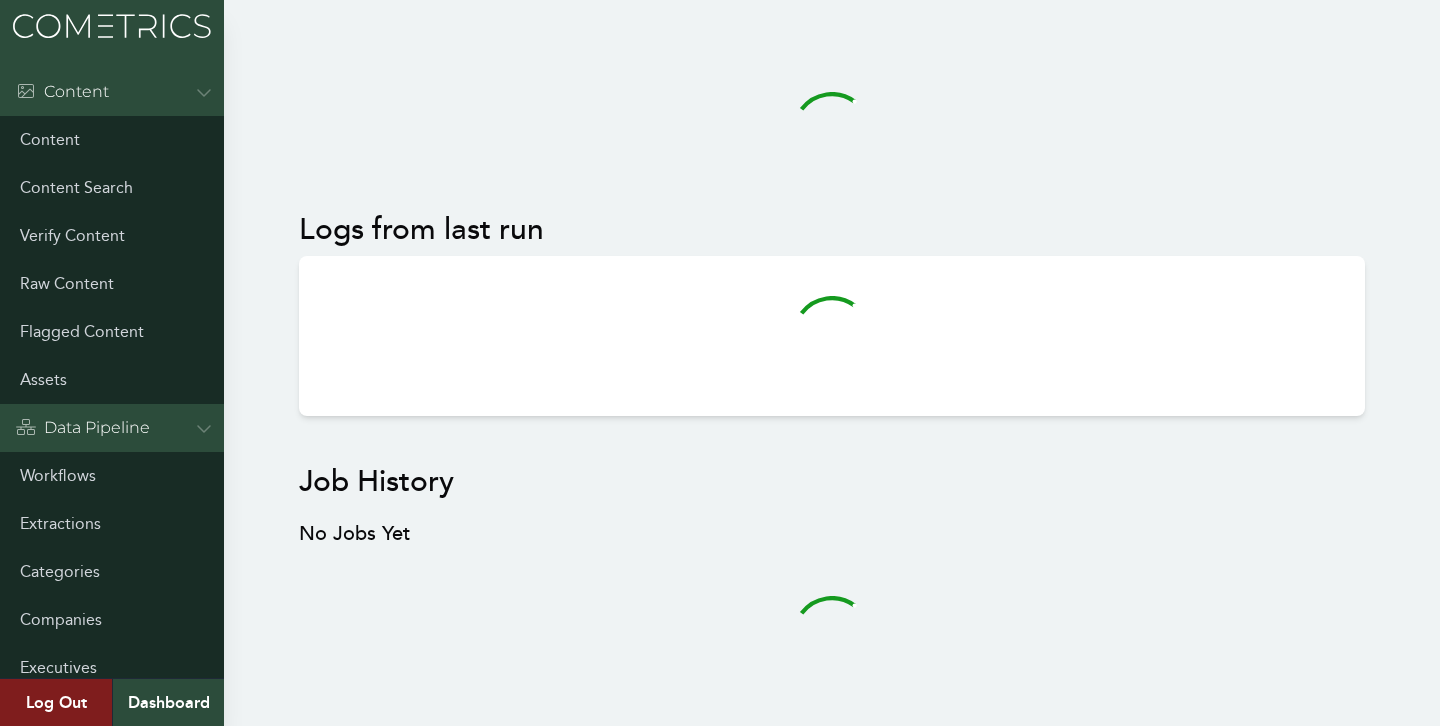 scroll, scrollTop: 0, scrollLeft: 0, axis: both 